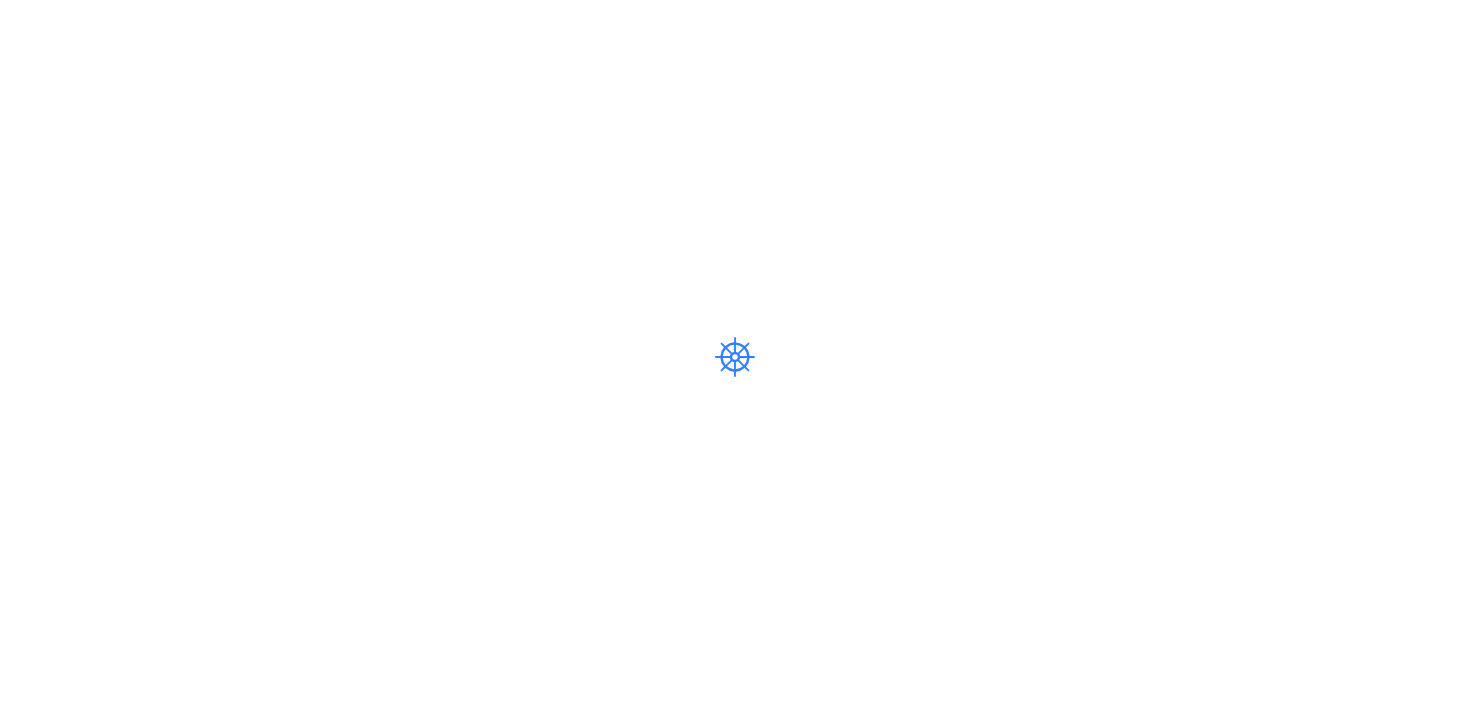 scroll, scrollTop: 0, scrollLeft: 0, axis: both 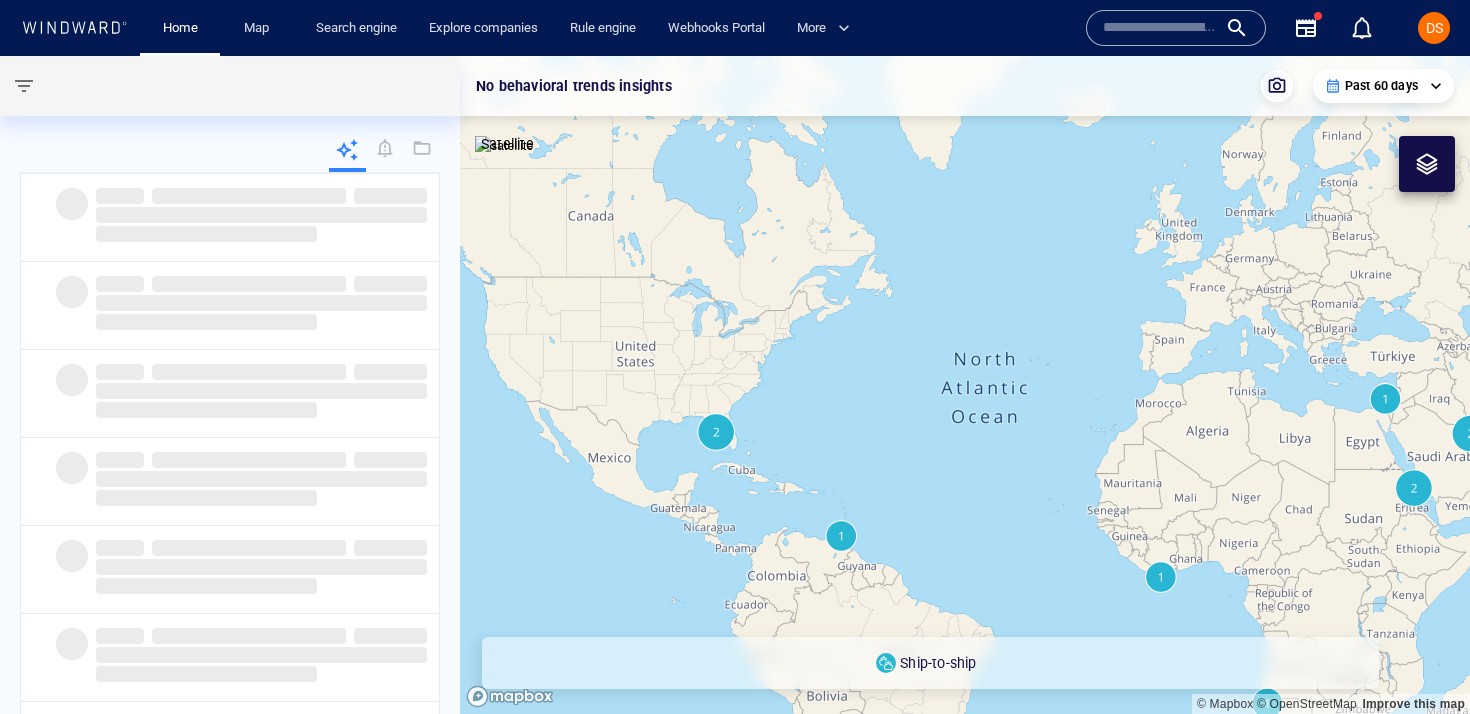 click at bounding box center (1160, 28) 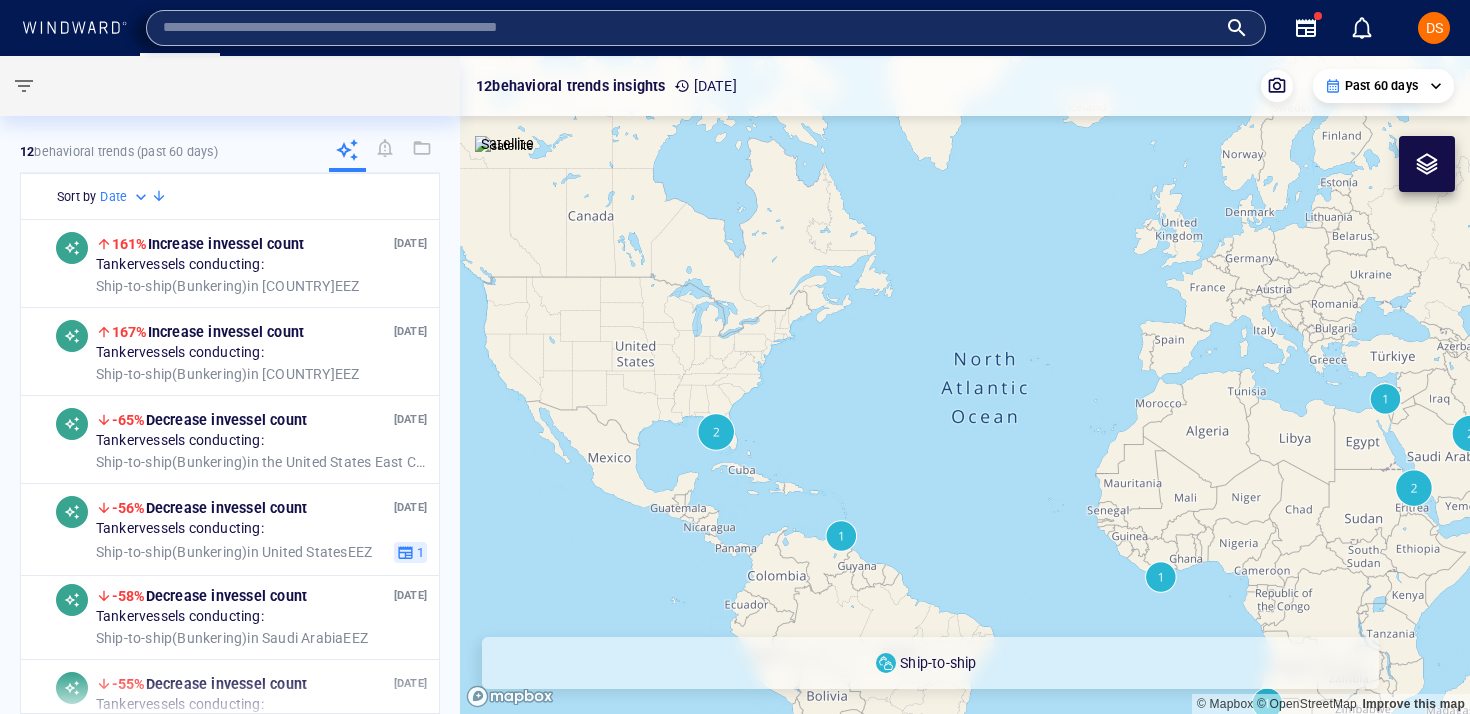 paste on "*******" 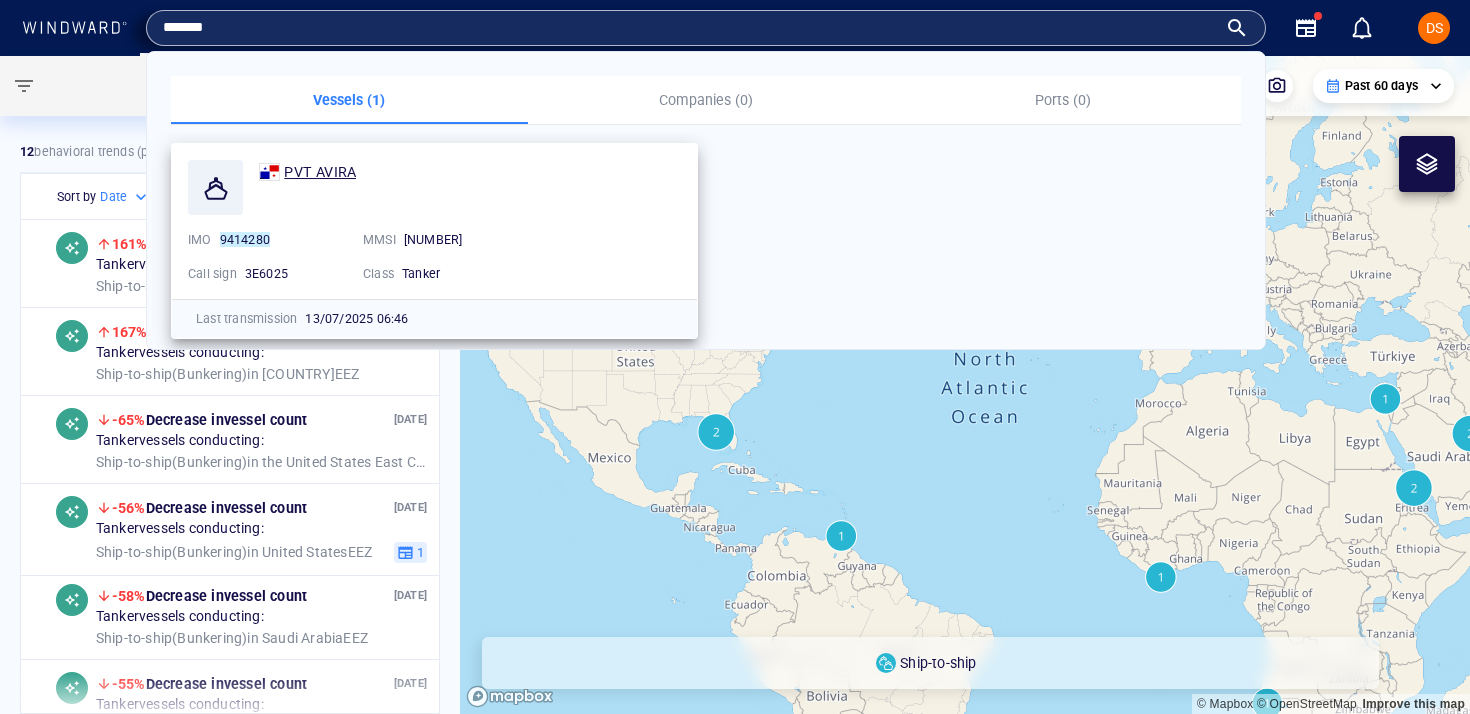 type on "*******" 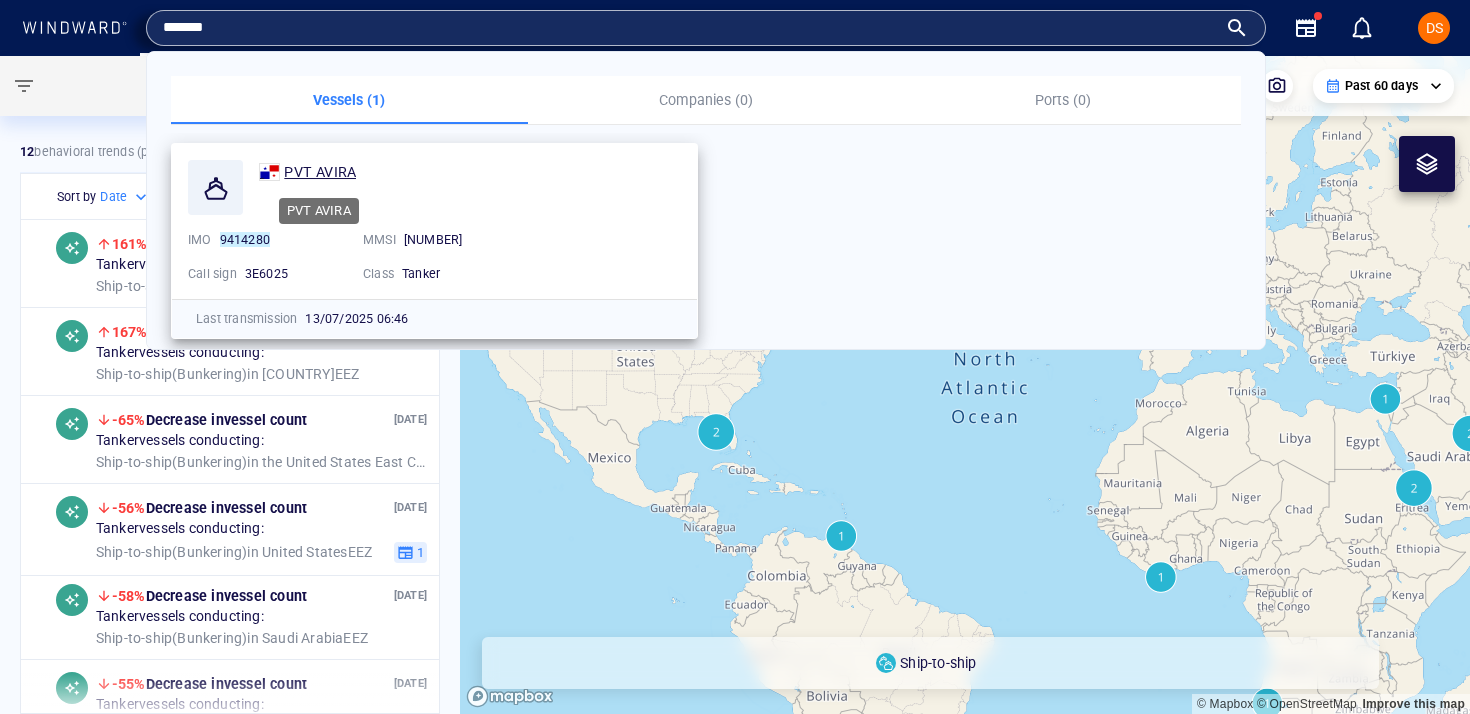 click on "PVT AVIRA" at bounding box center [320, 172] 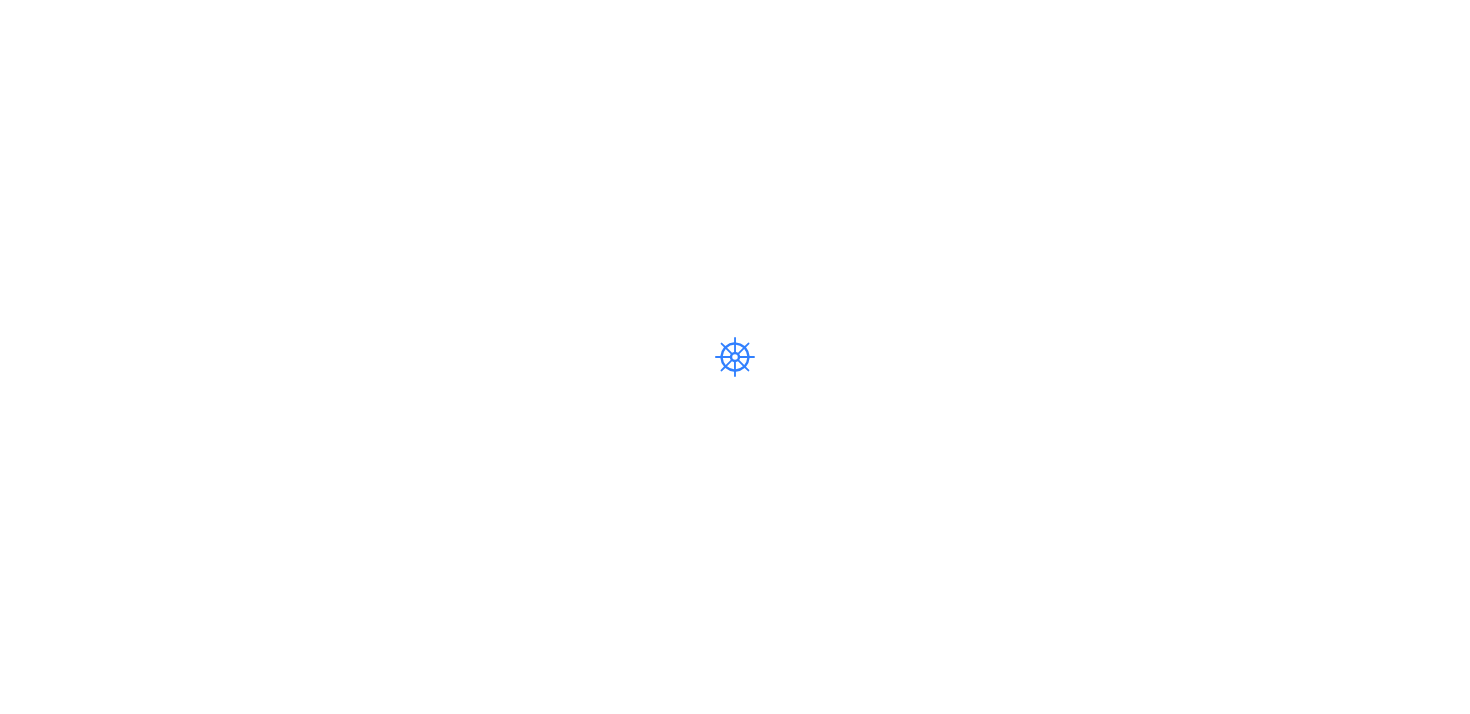 scroll, scrollTop: 0, scrollLeft: 0, axis: both 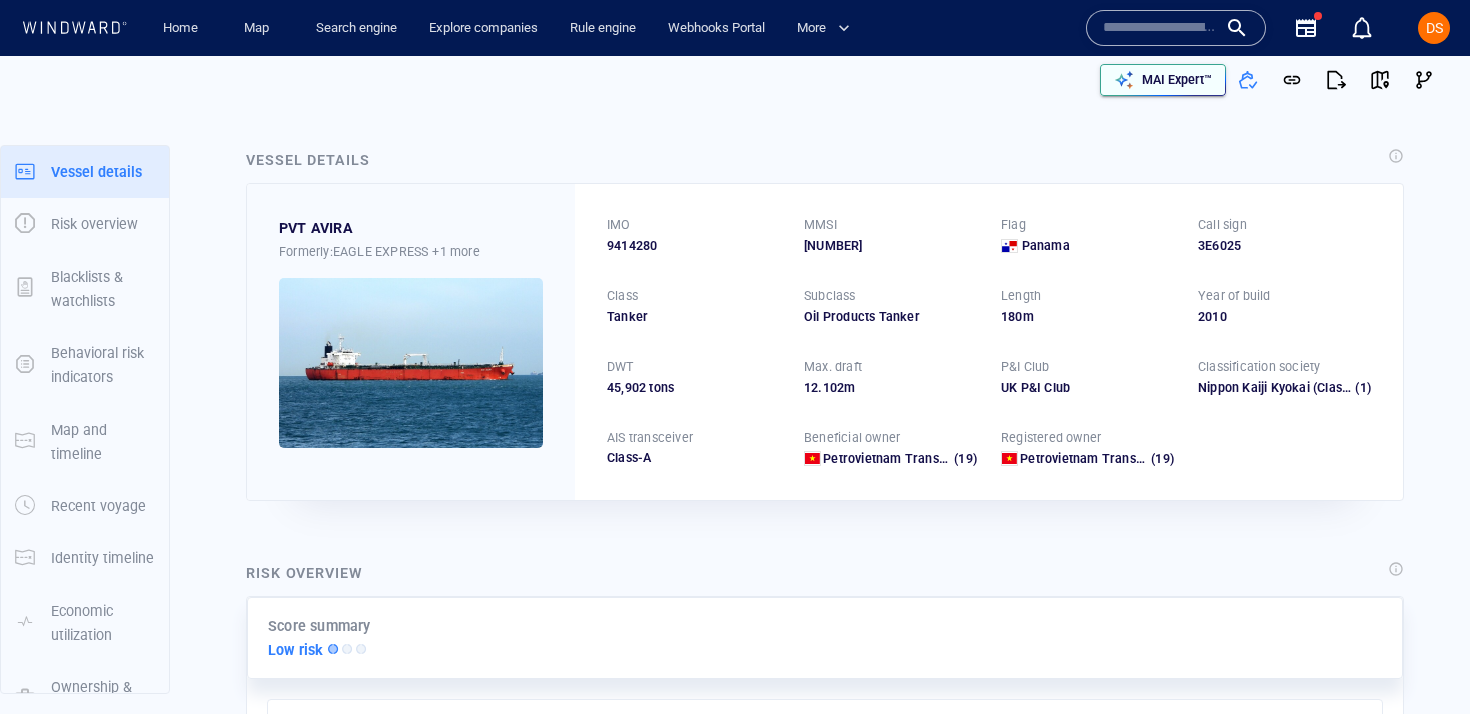 click at bounding box center [1124, 80] 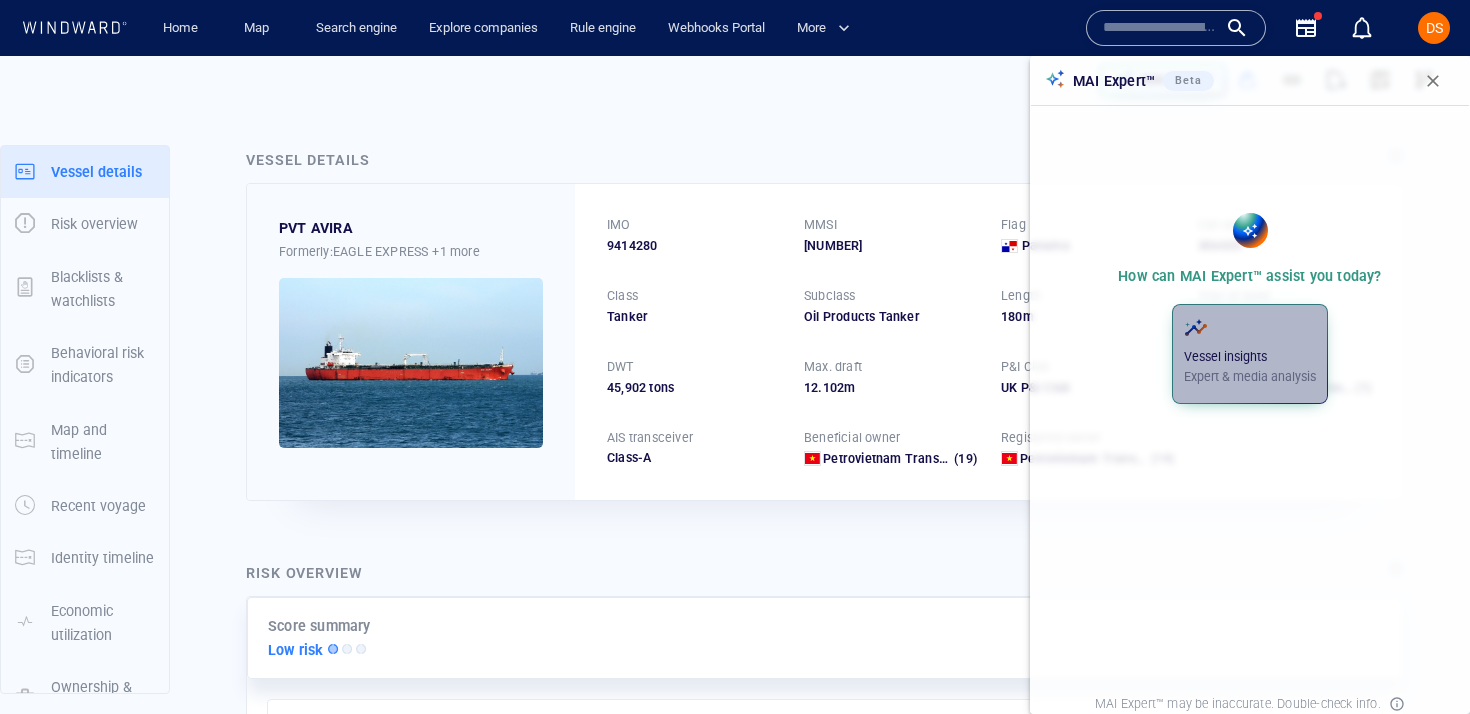 click 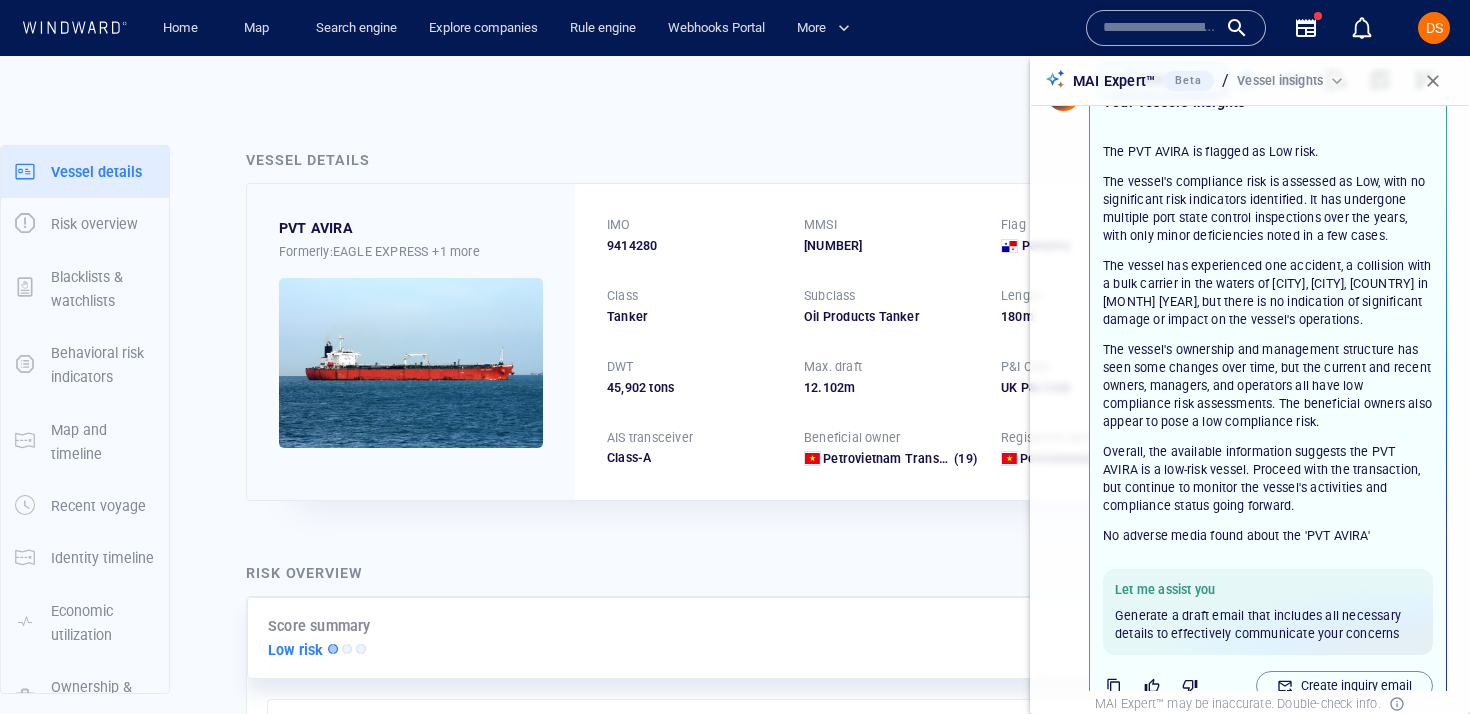 scroll, scrollTop: 143, scrollLeft: 0, axis: vertical 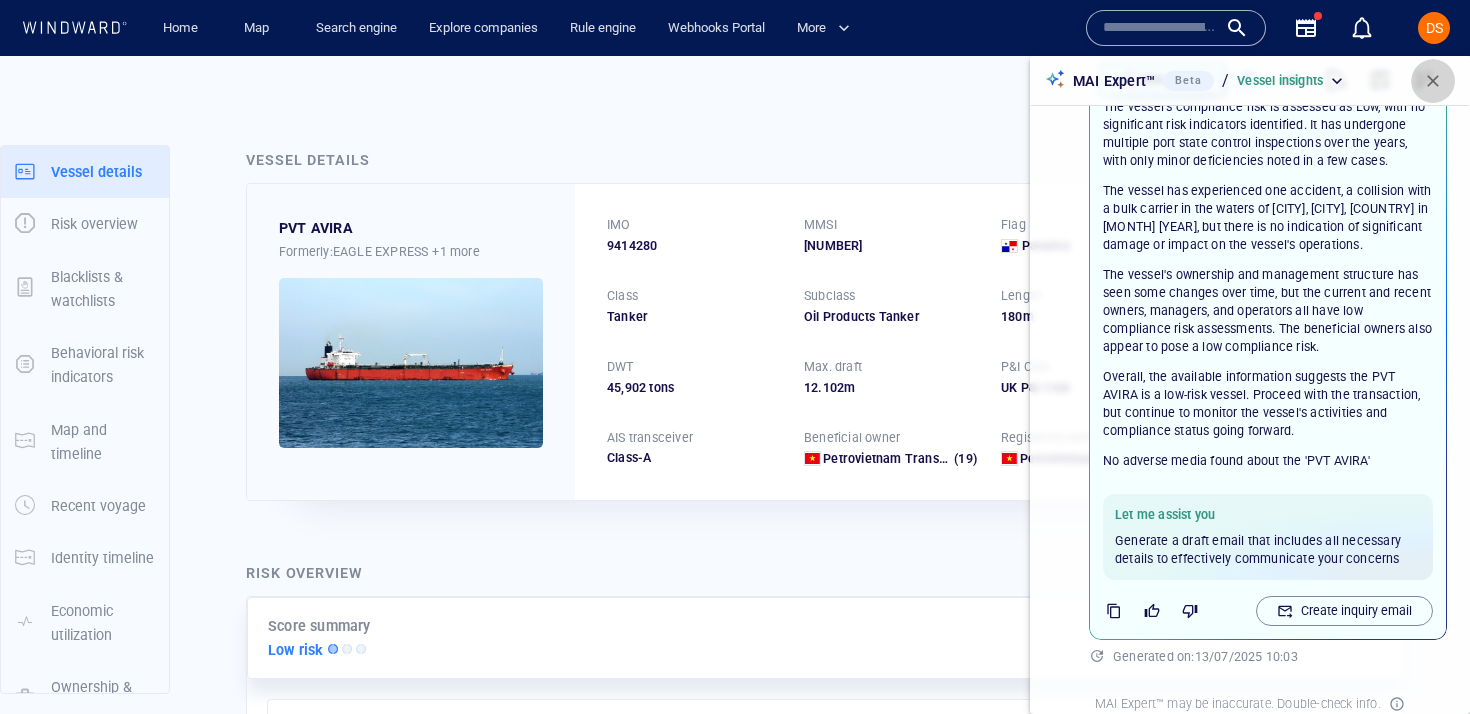 click at bounding box center [1433, 81] 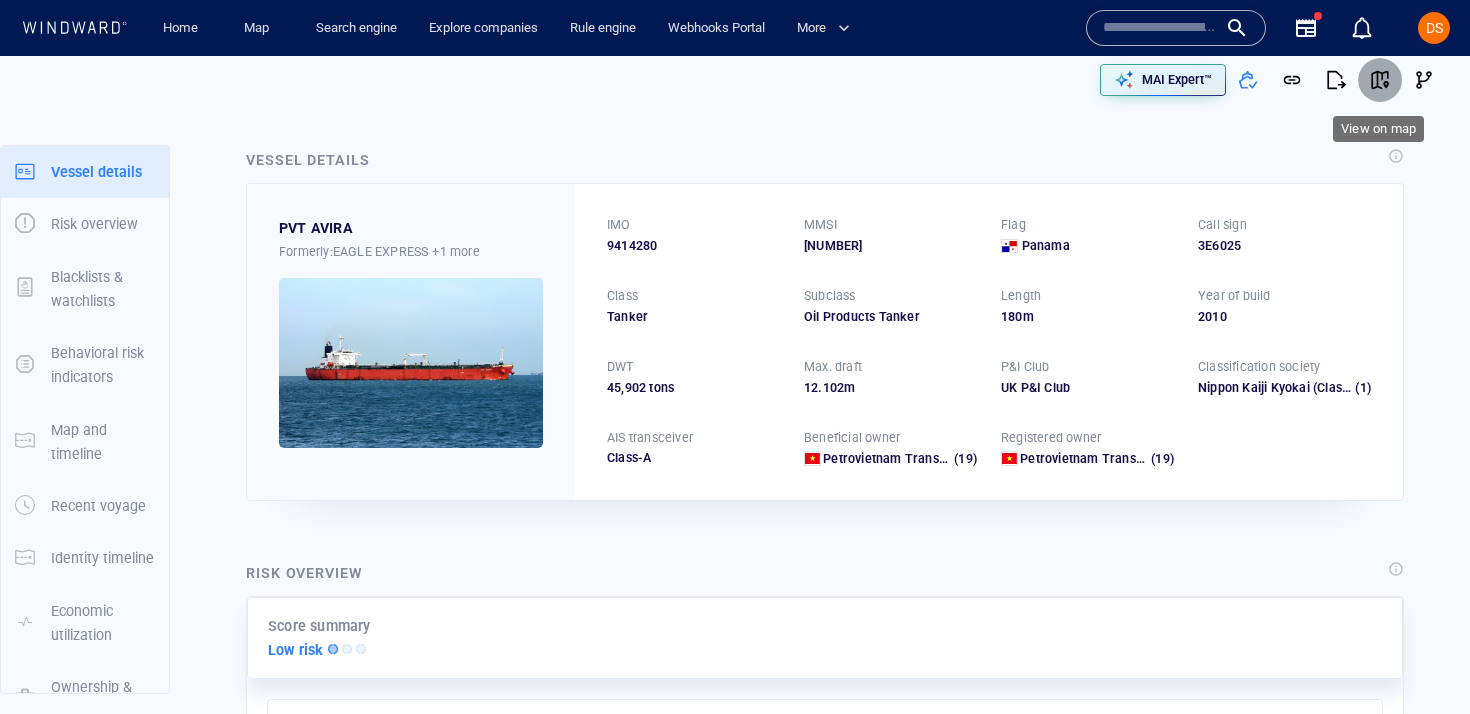click at bounding box center (1380, 80) 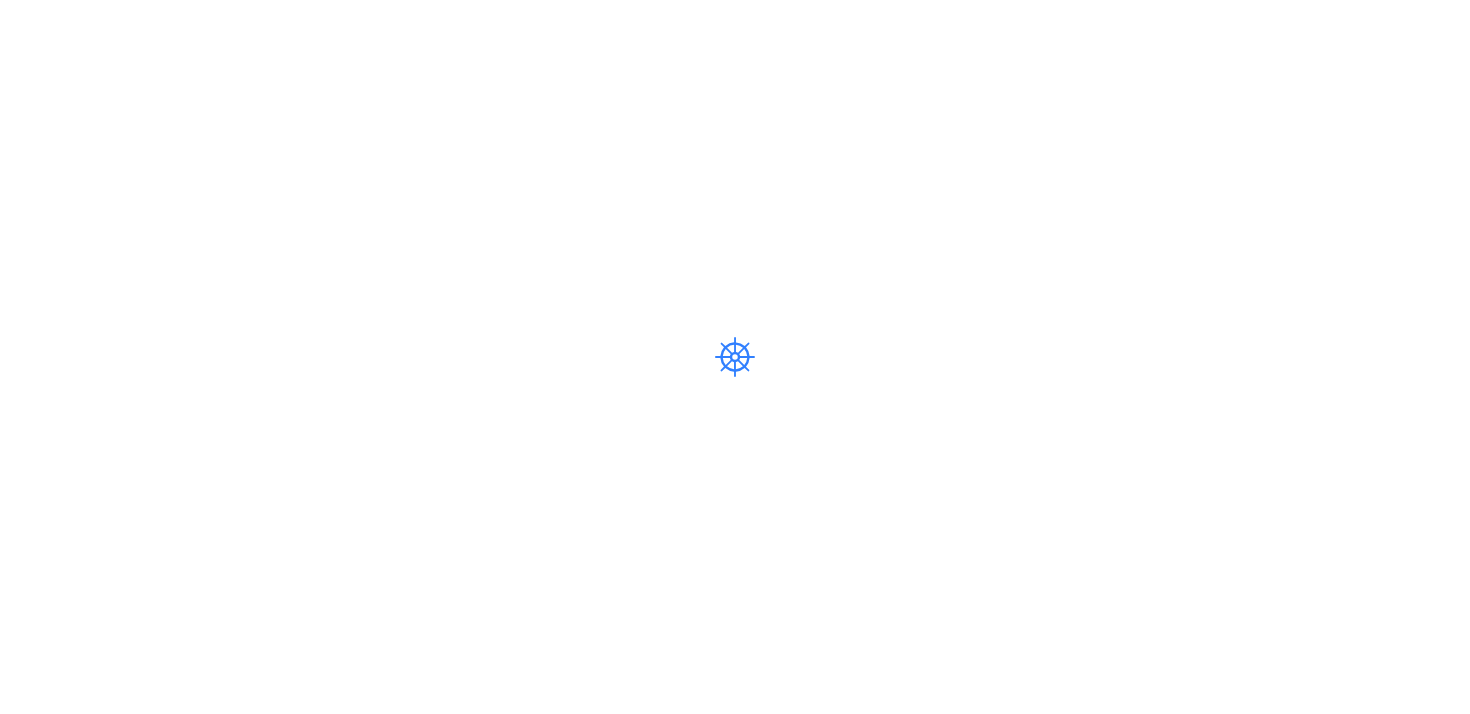 scroll, scrollTop: 0, scrollLeft: 0, axis: both 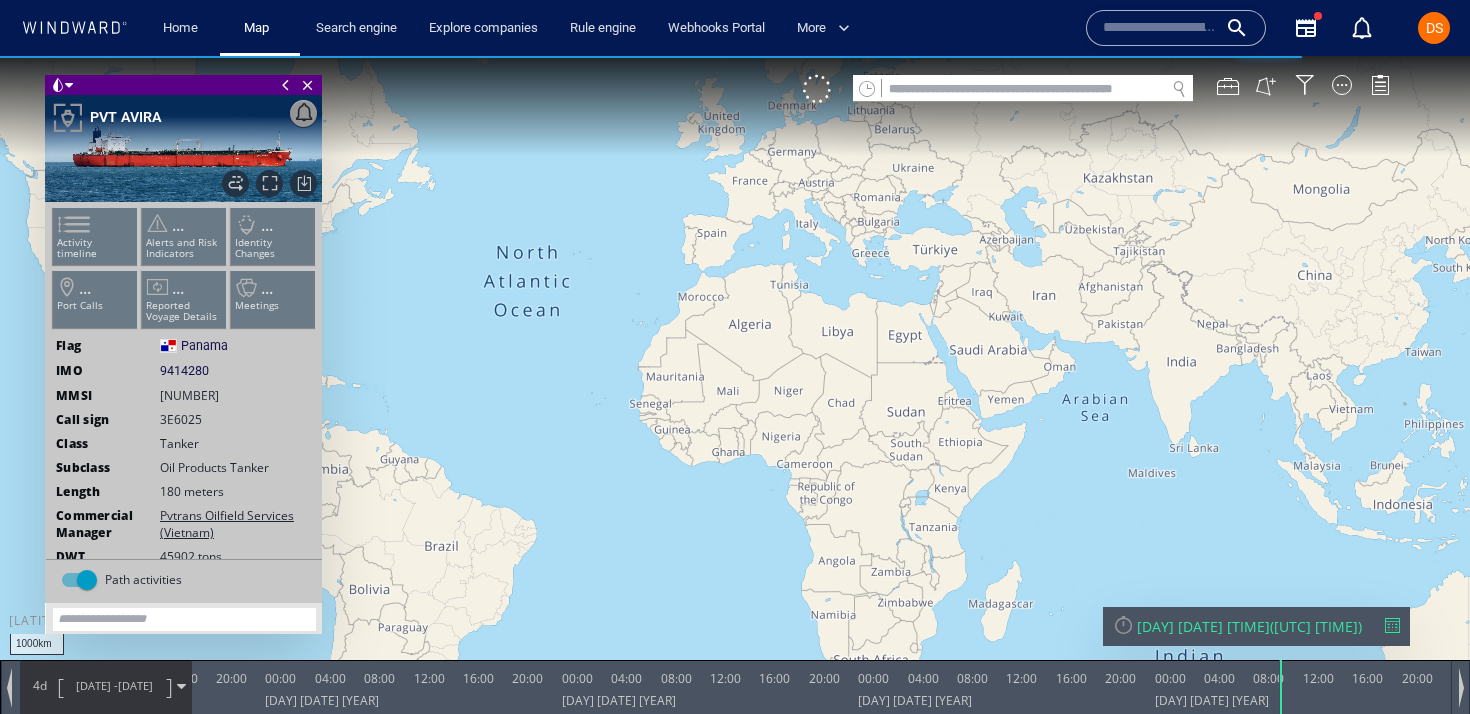 click on "[DATE]" at bounding box center [135, 685] 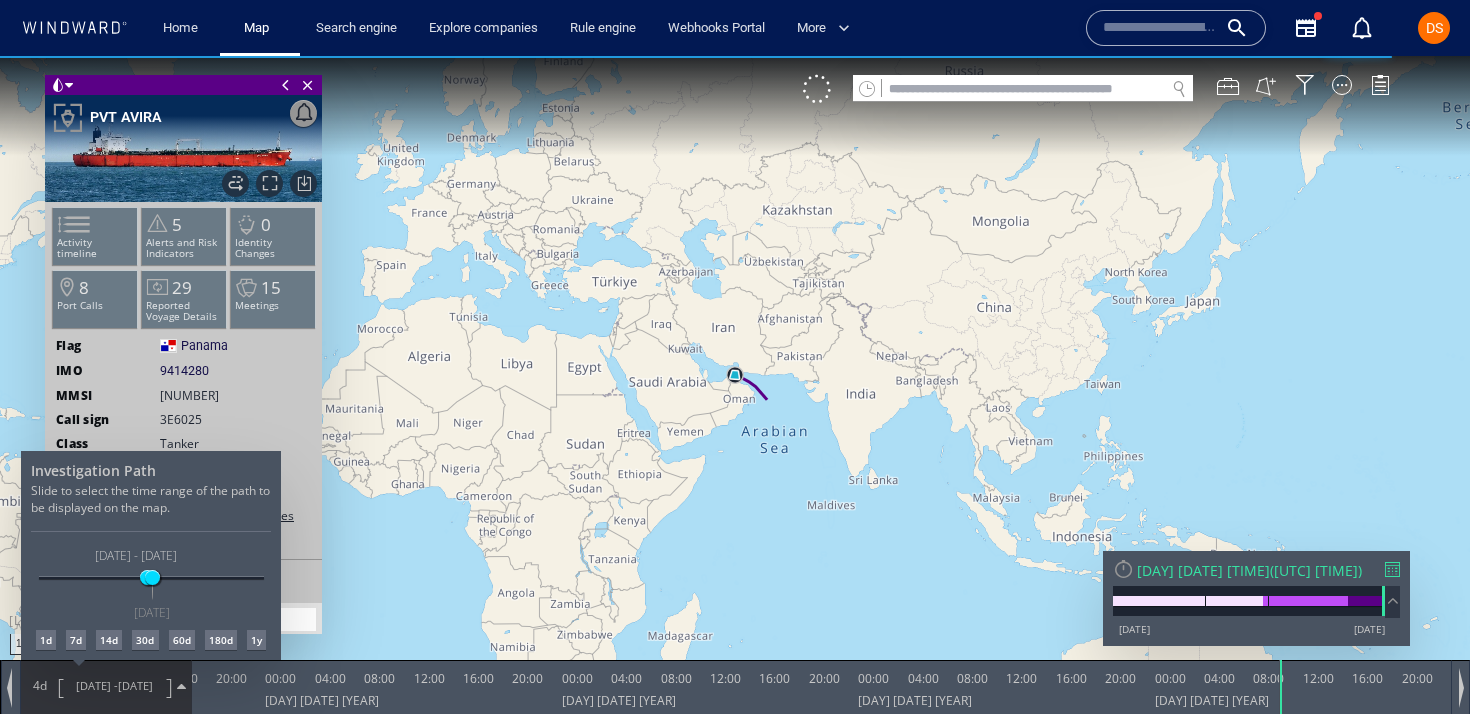 click at bounding box center [735, 385] 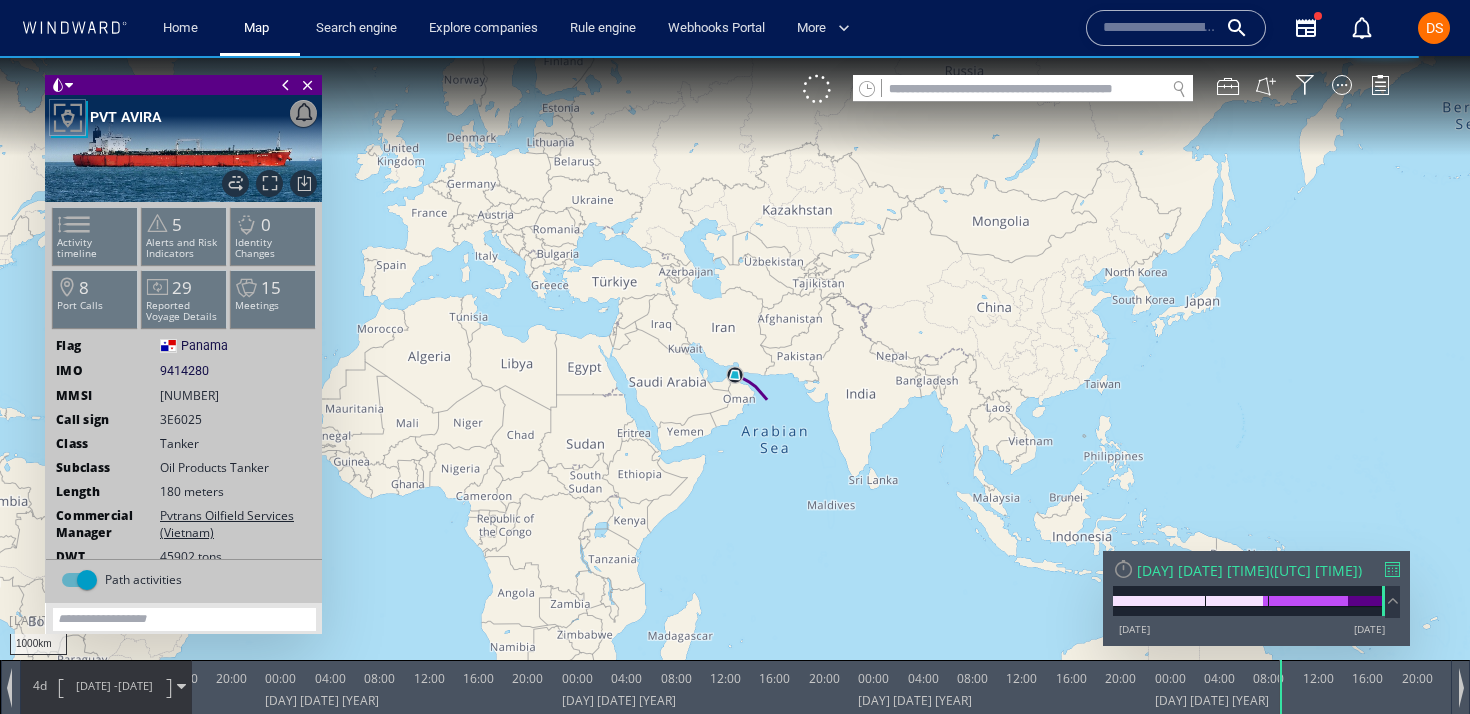click at bounding box center (1392, 569) 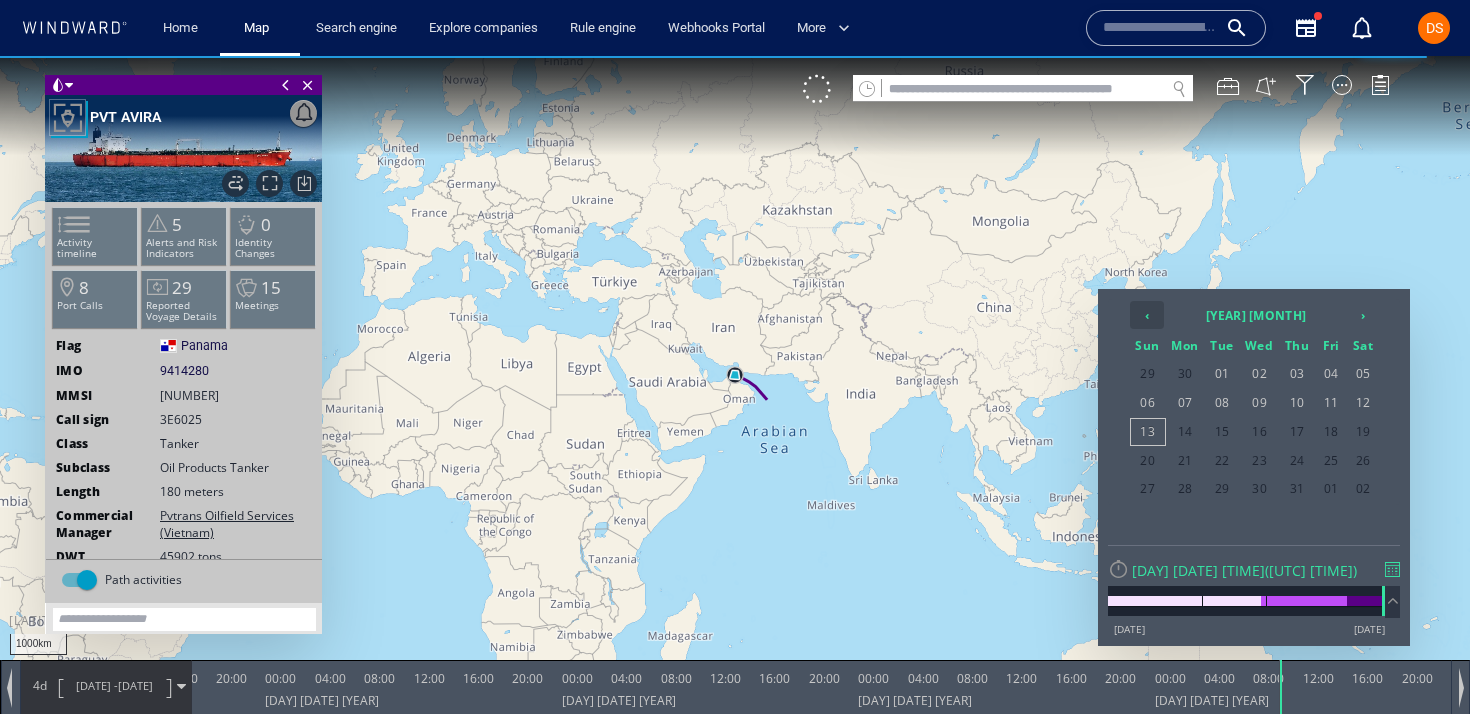 click on "‹" at bounding box center (1147, 315) 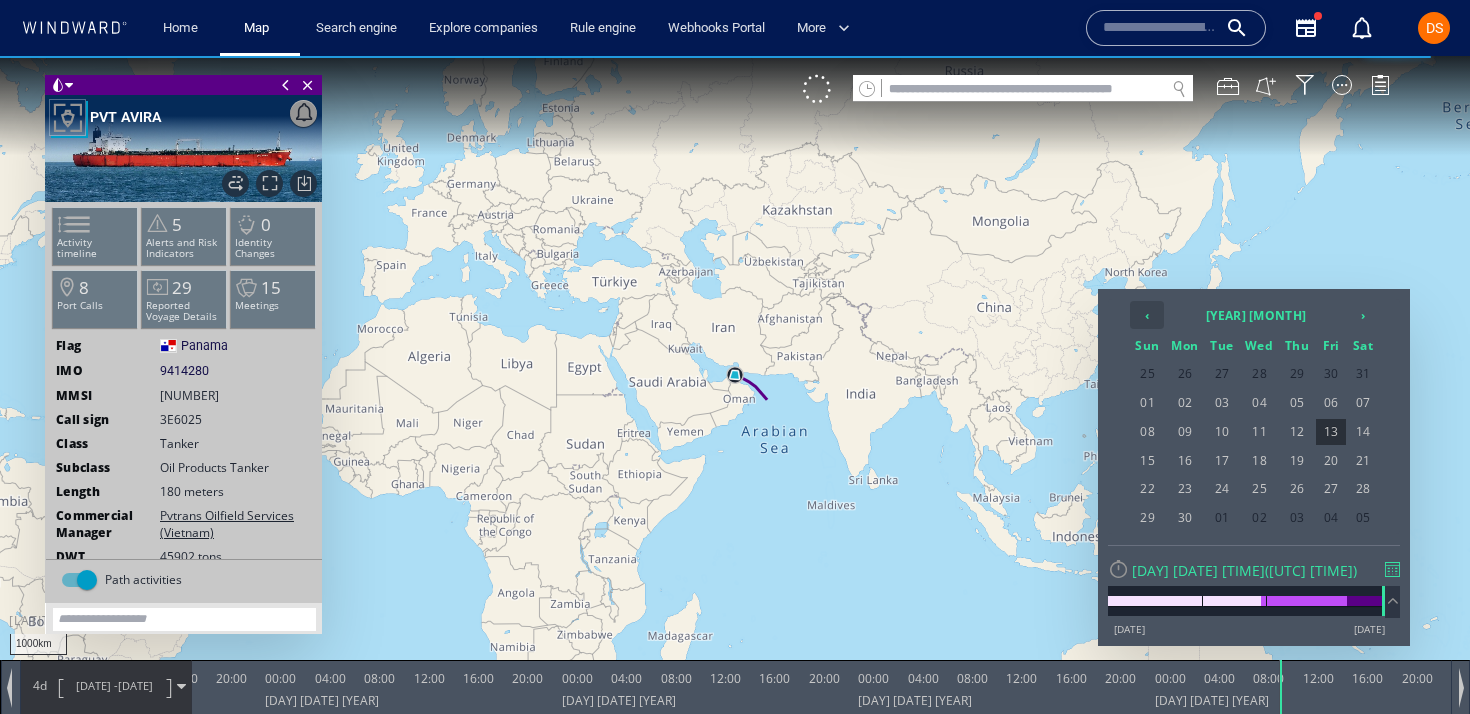 click on "‹" at bounding box center [1147, 315] 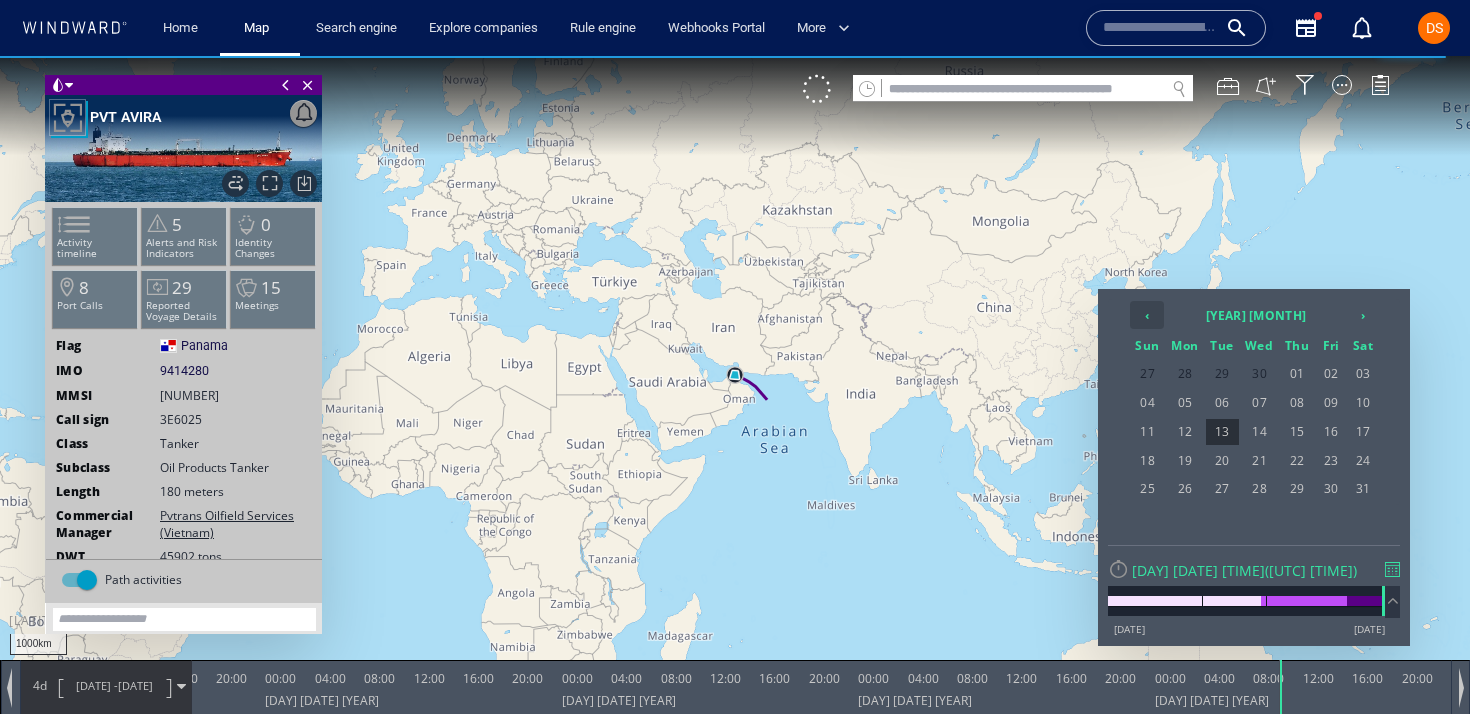 click on "‹" at bounding box center (1147, 315) 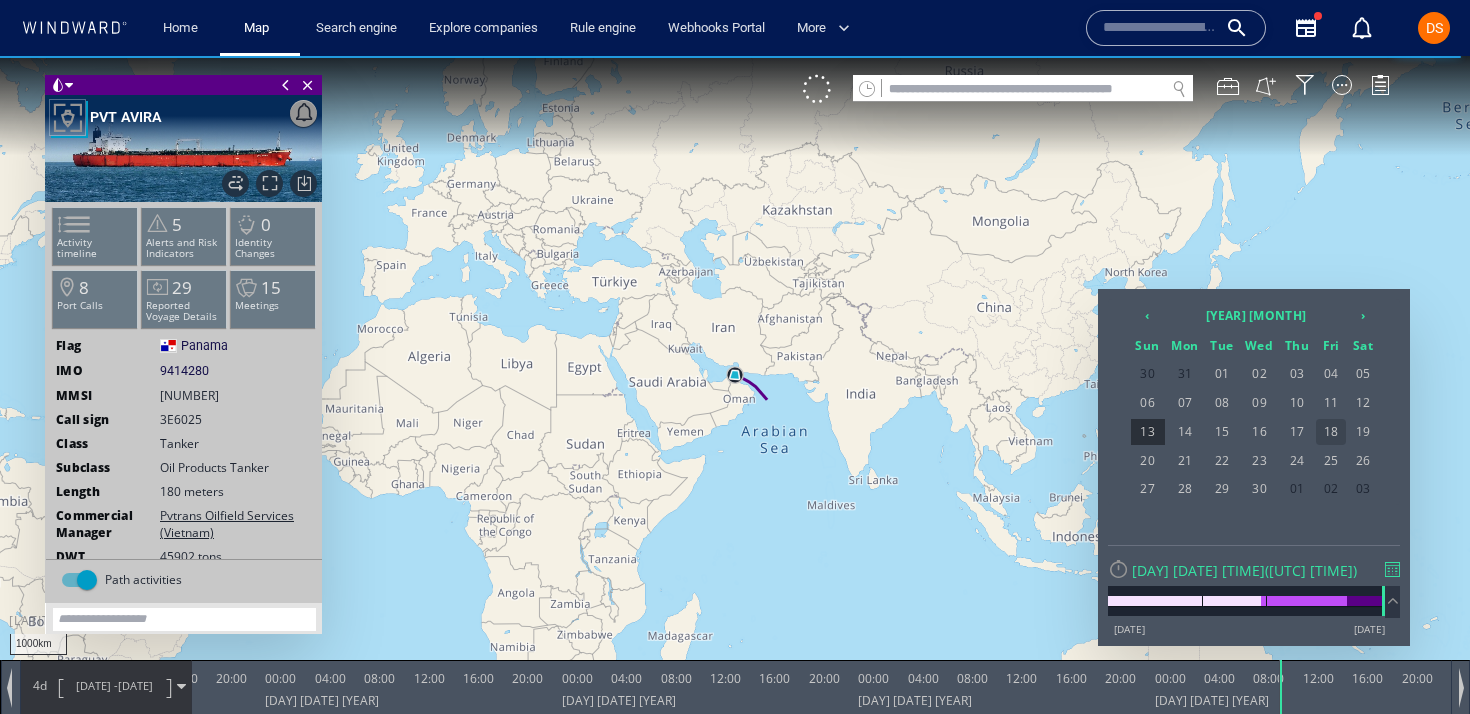 click on "18" at bounding box center [1331, 432] 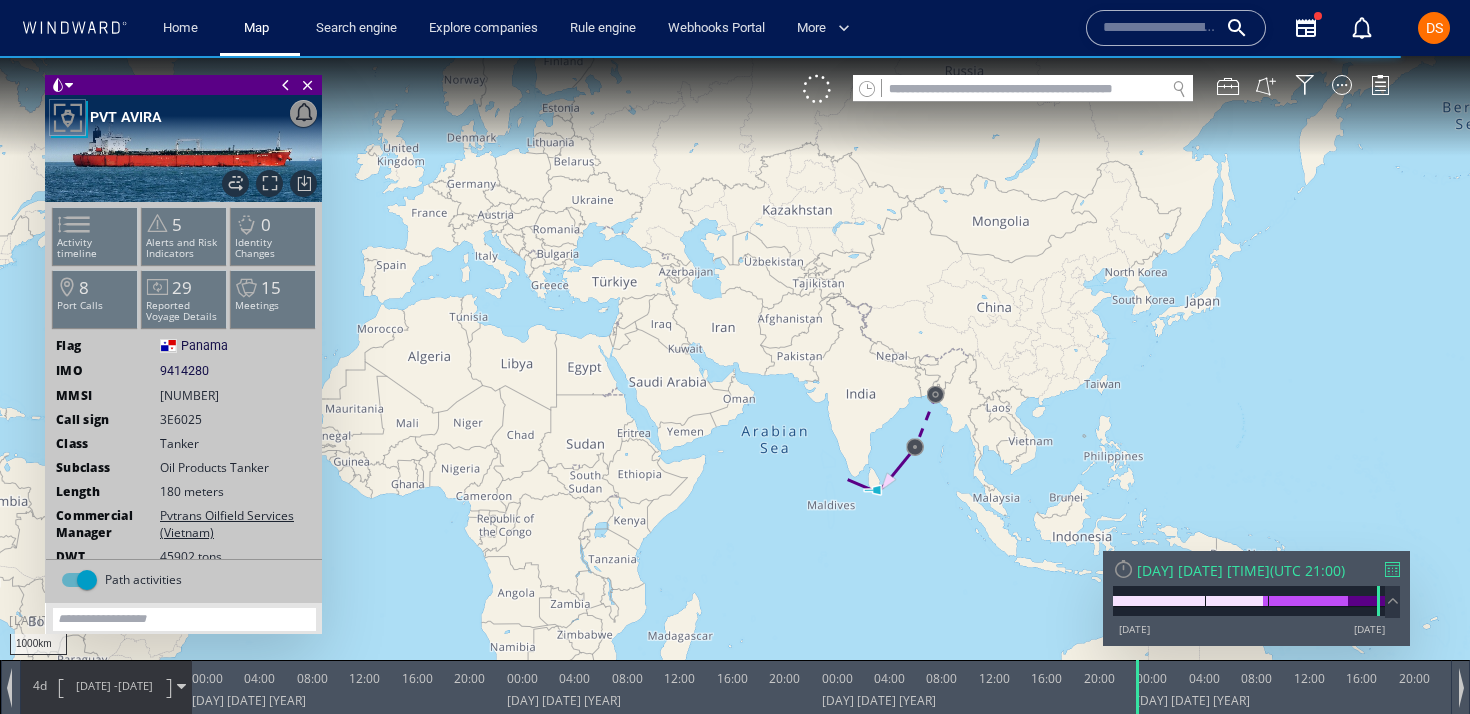 click on "[DATE] -" at bounding box center (97, 685) 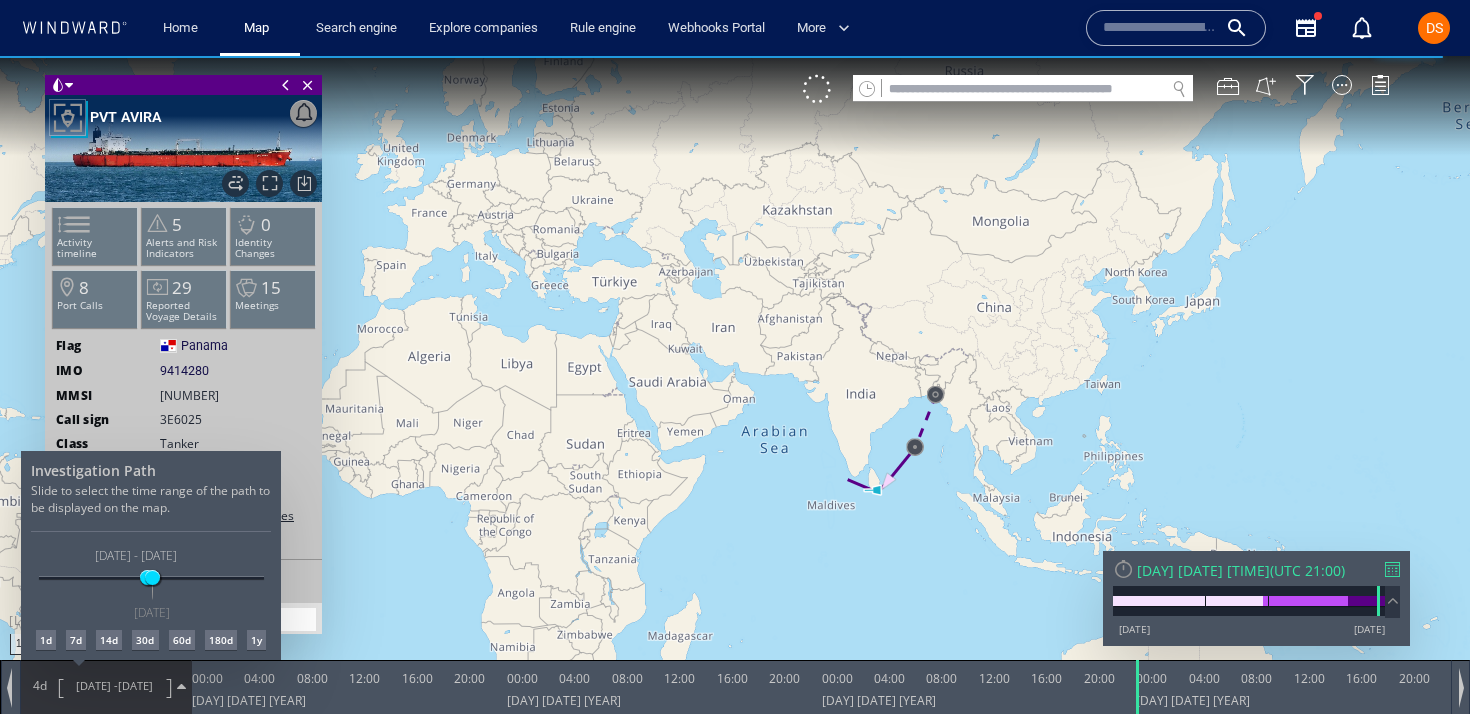 click on "30d" at bounding box center (145, 640) 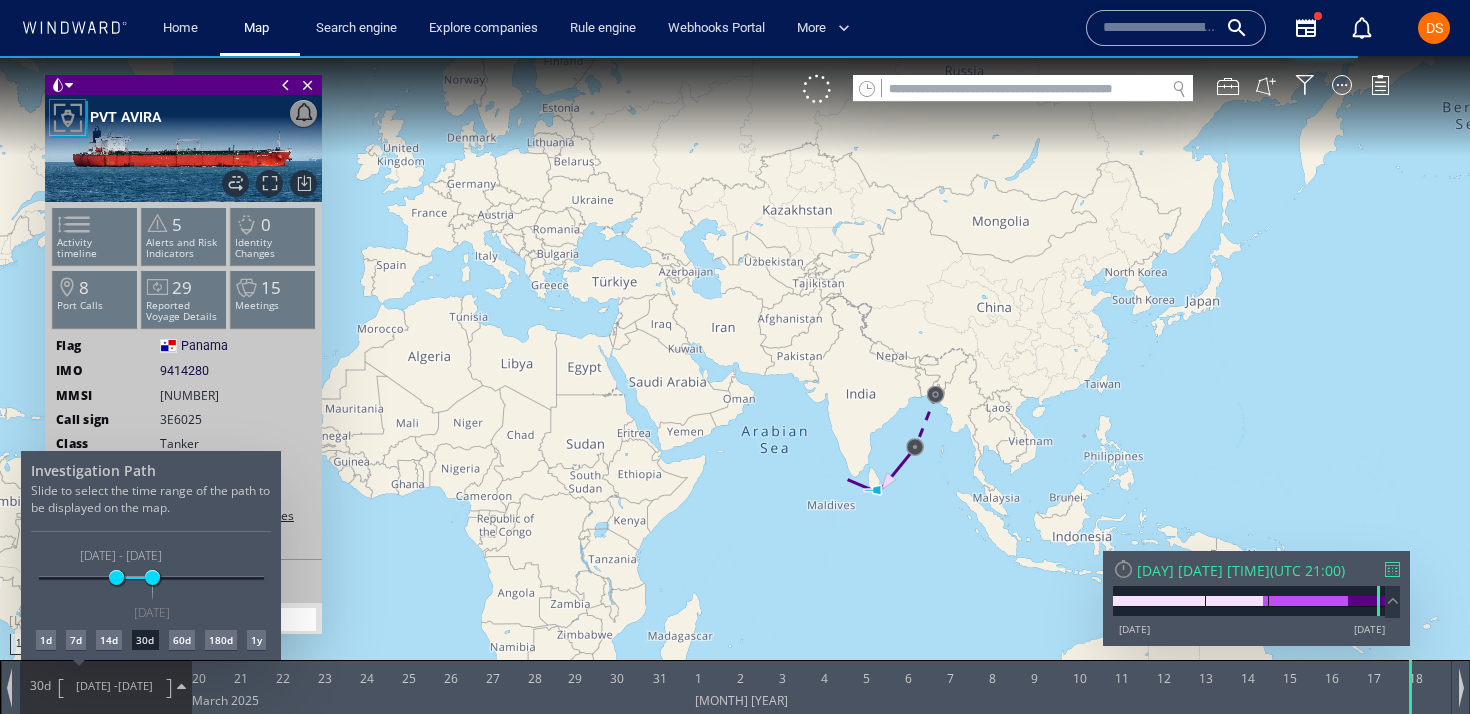 click at bounding box center (735, 385) 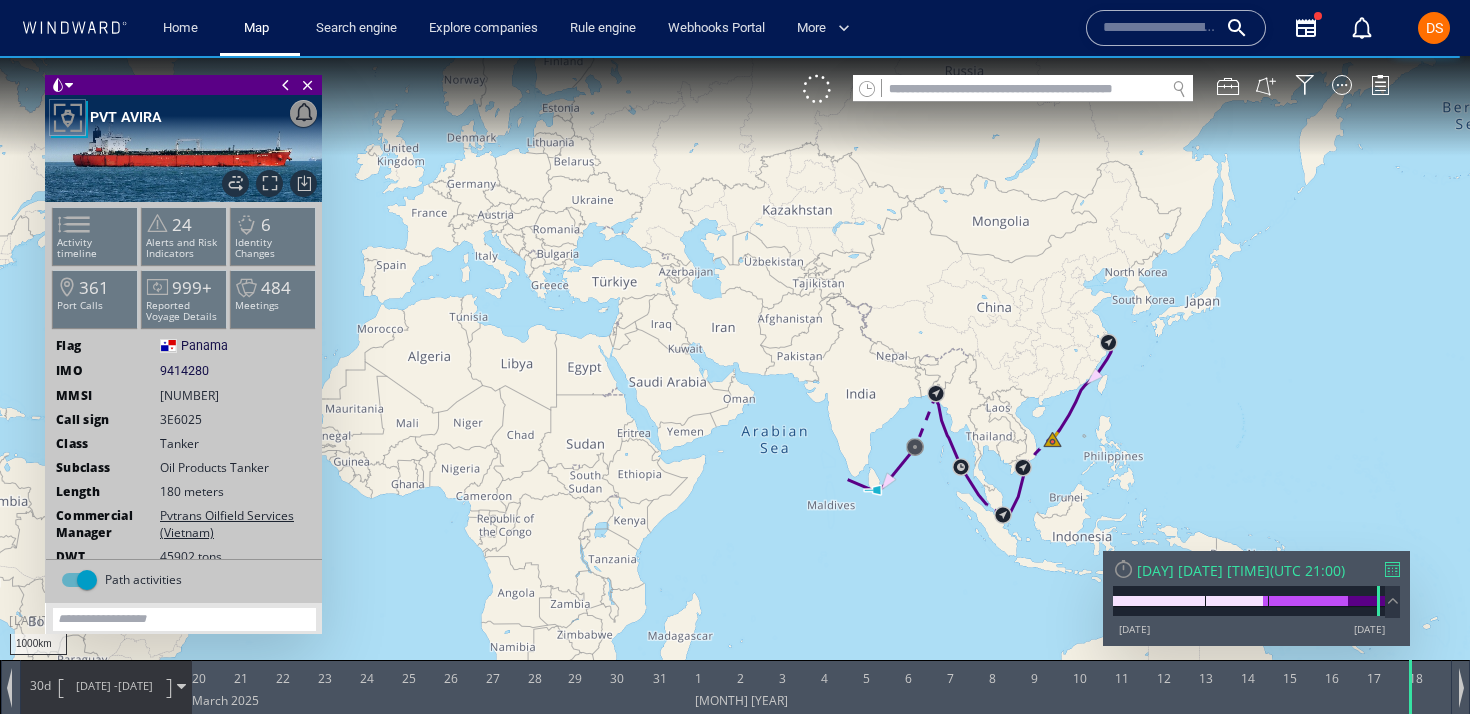 click at bounding box center (735, 375) 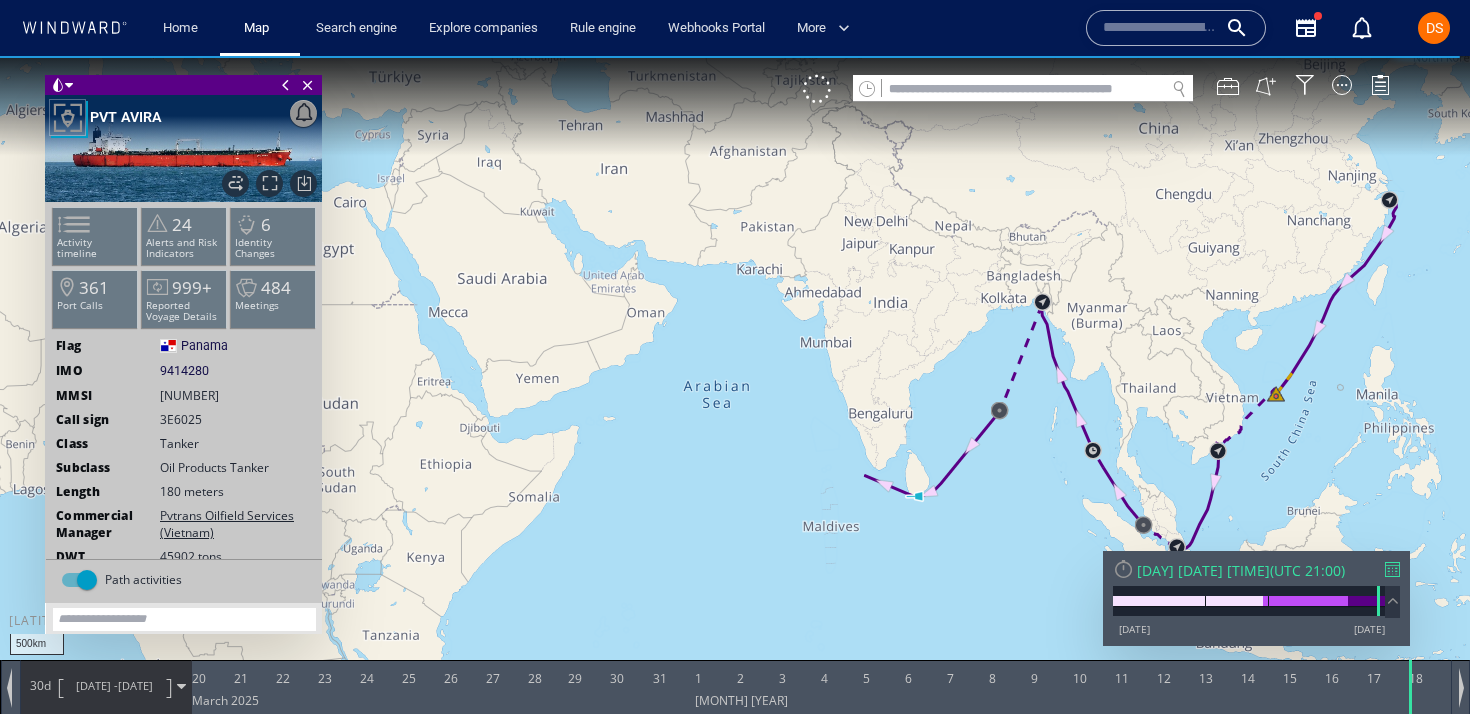 click on "[DATE]" at bounding box center [135, 685] 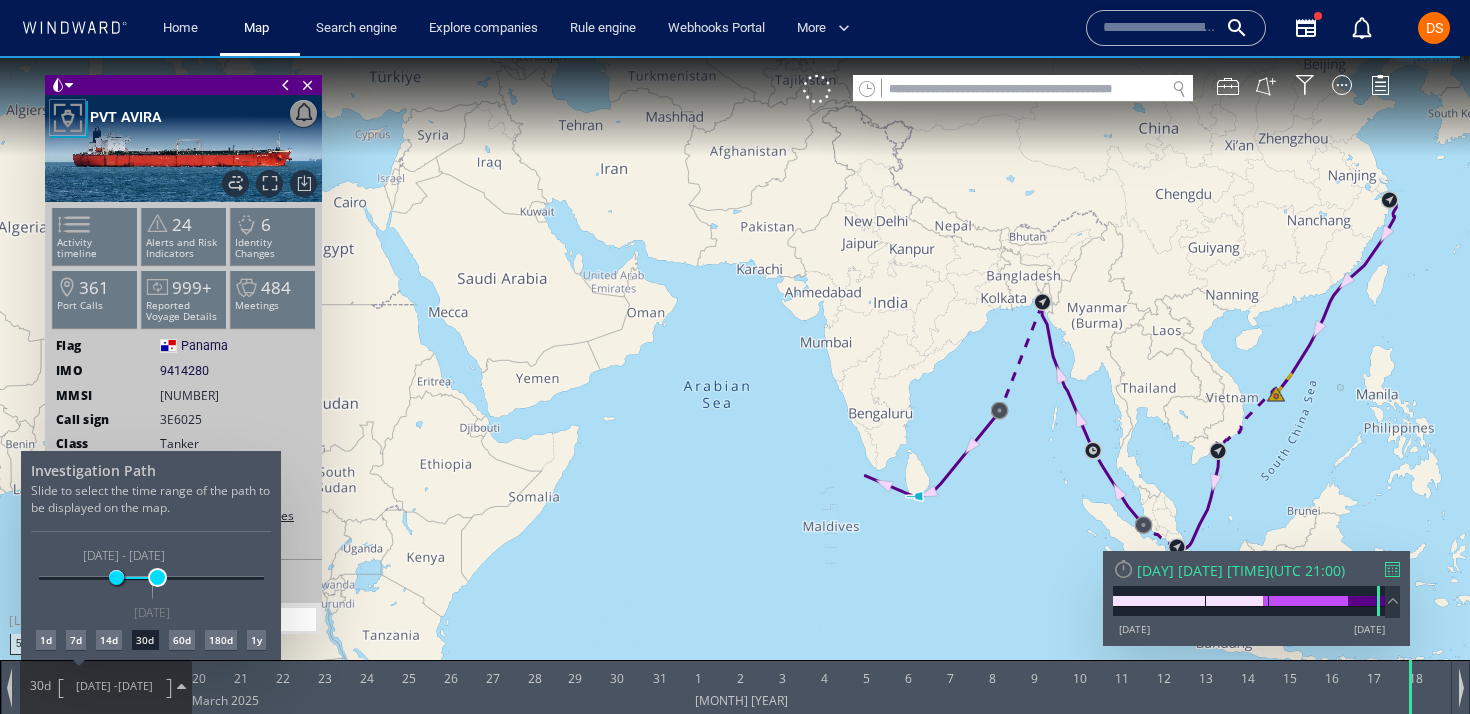 click at bounding box center [157, 577] 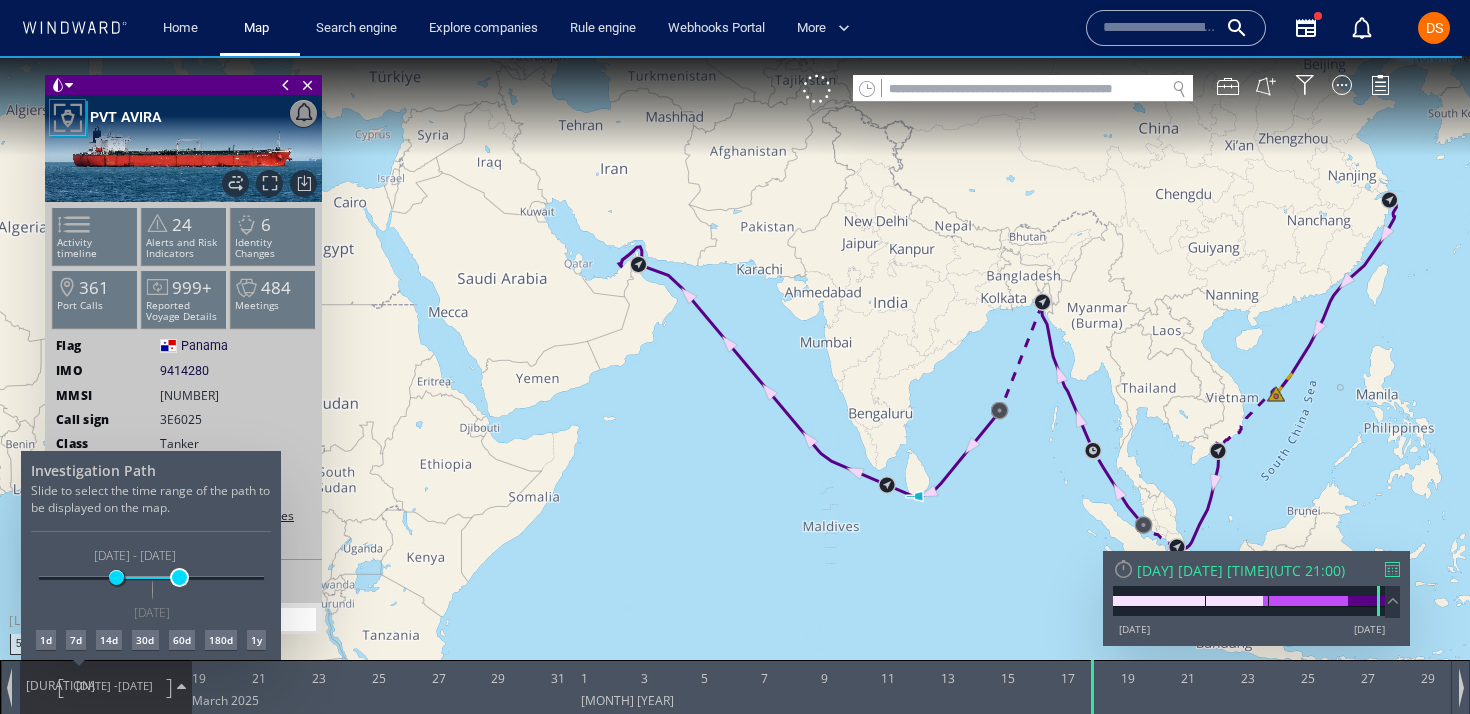 drag, startPoint x: 166, startPoint y: 575, endPoint x: 181, endPoint y: 576, distance: 15.033297 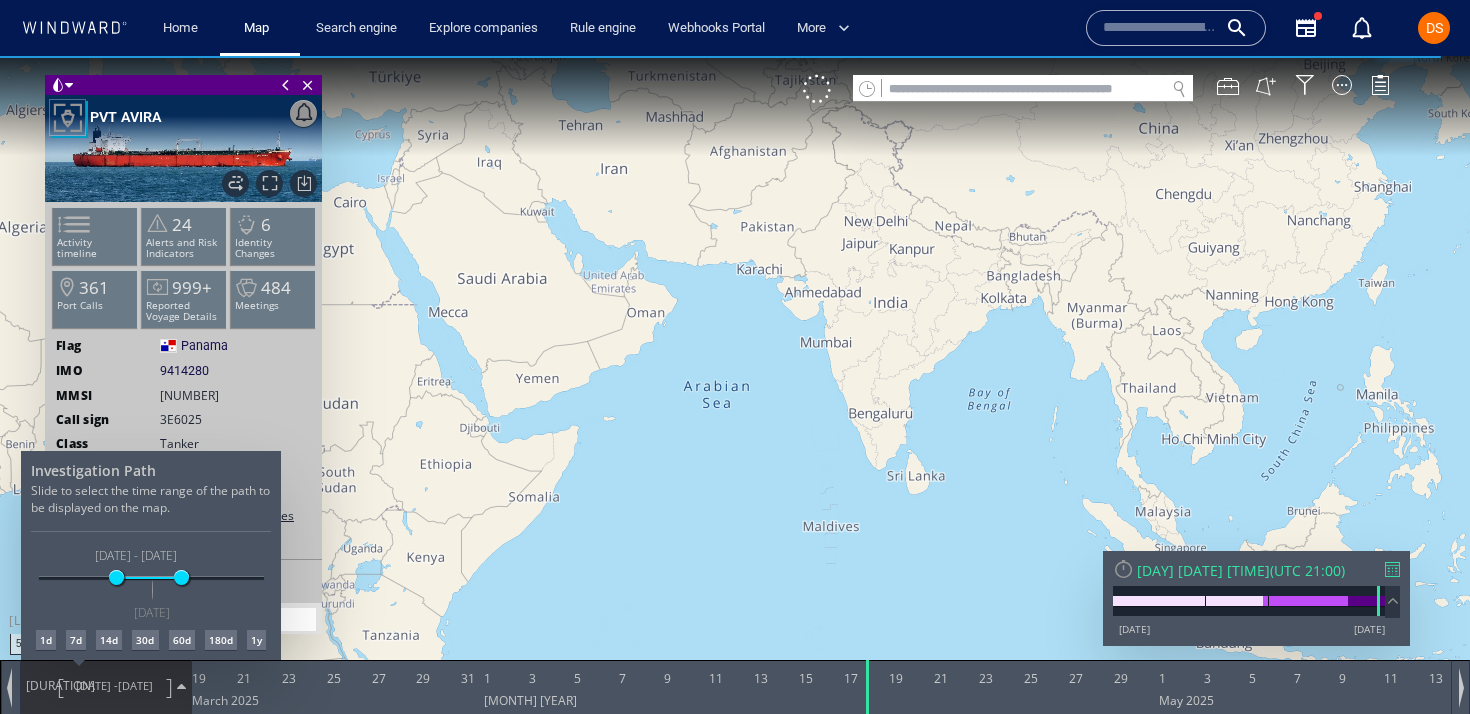 click at bounding box center (735, 385) 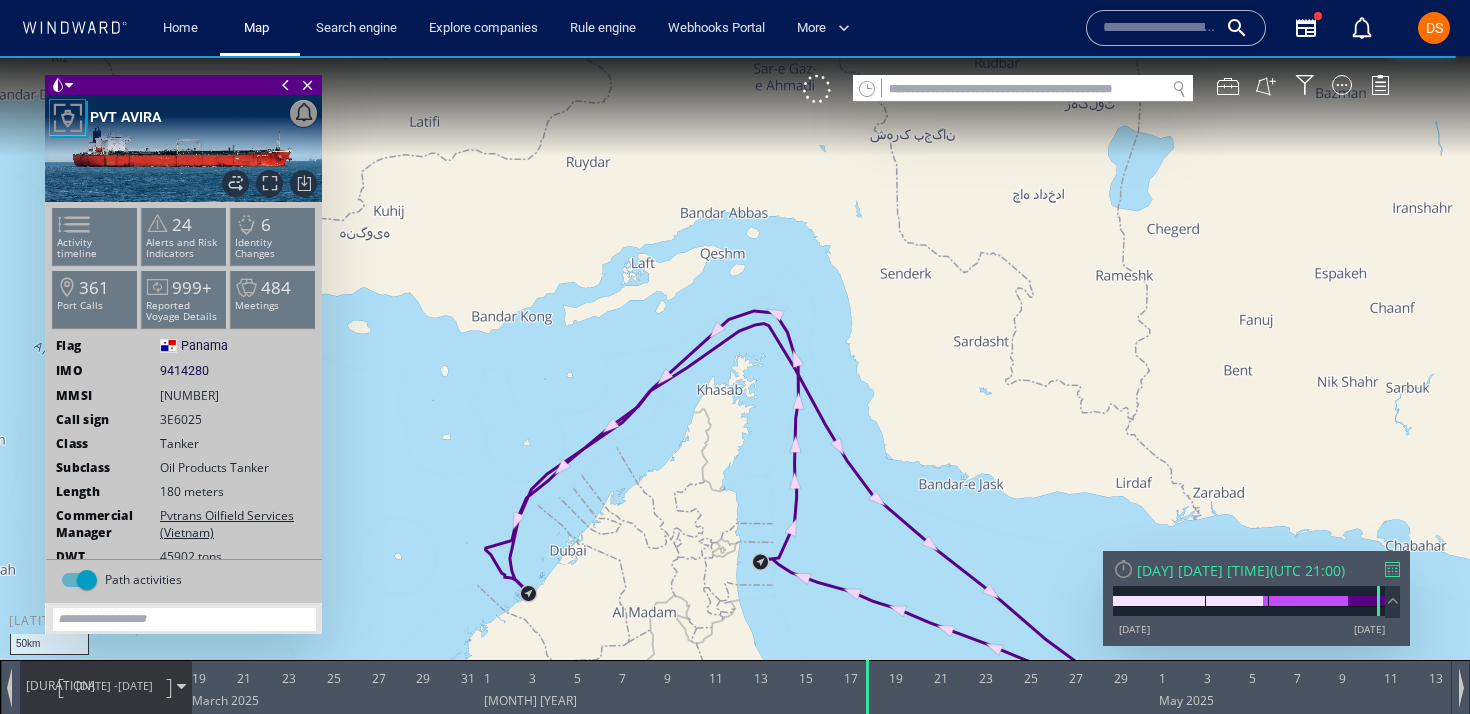 click 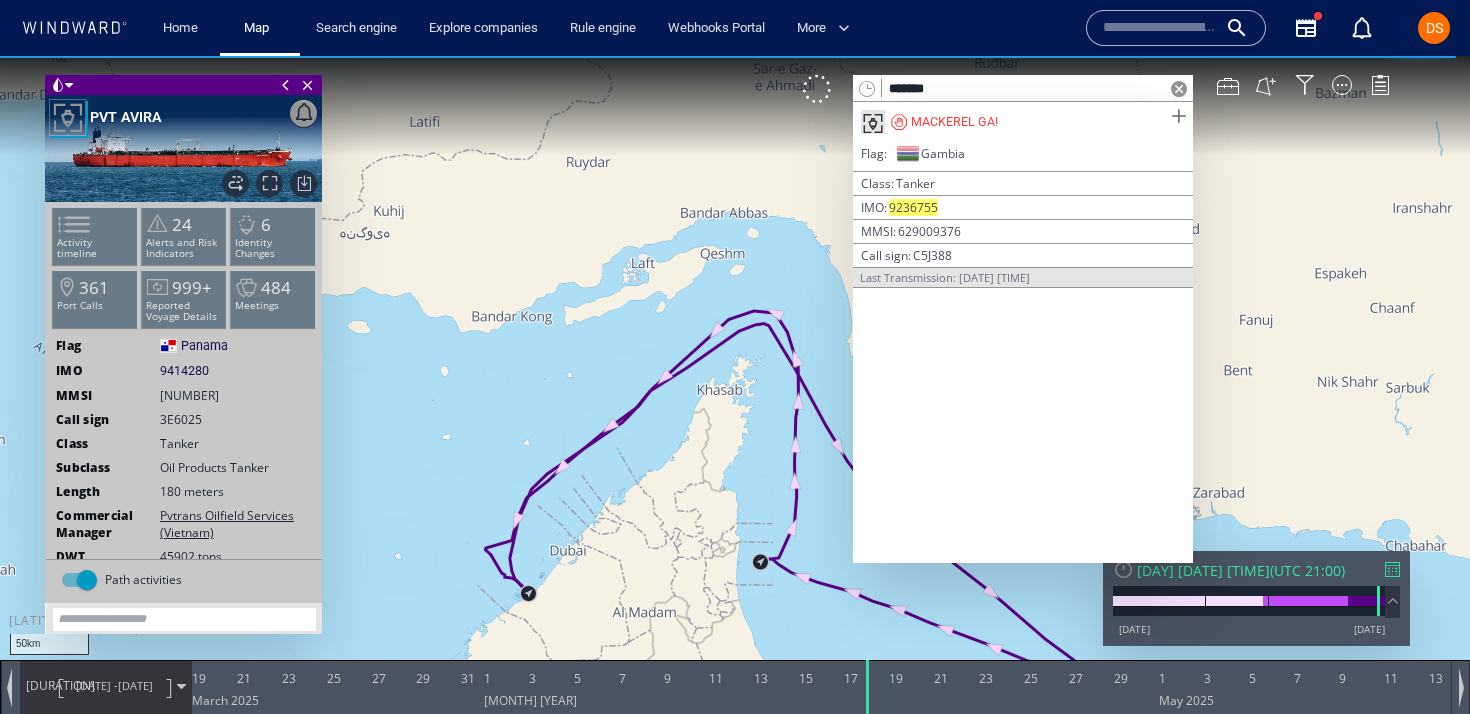 type on "*******" 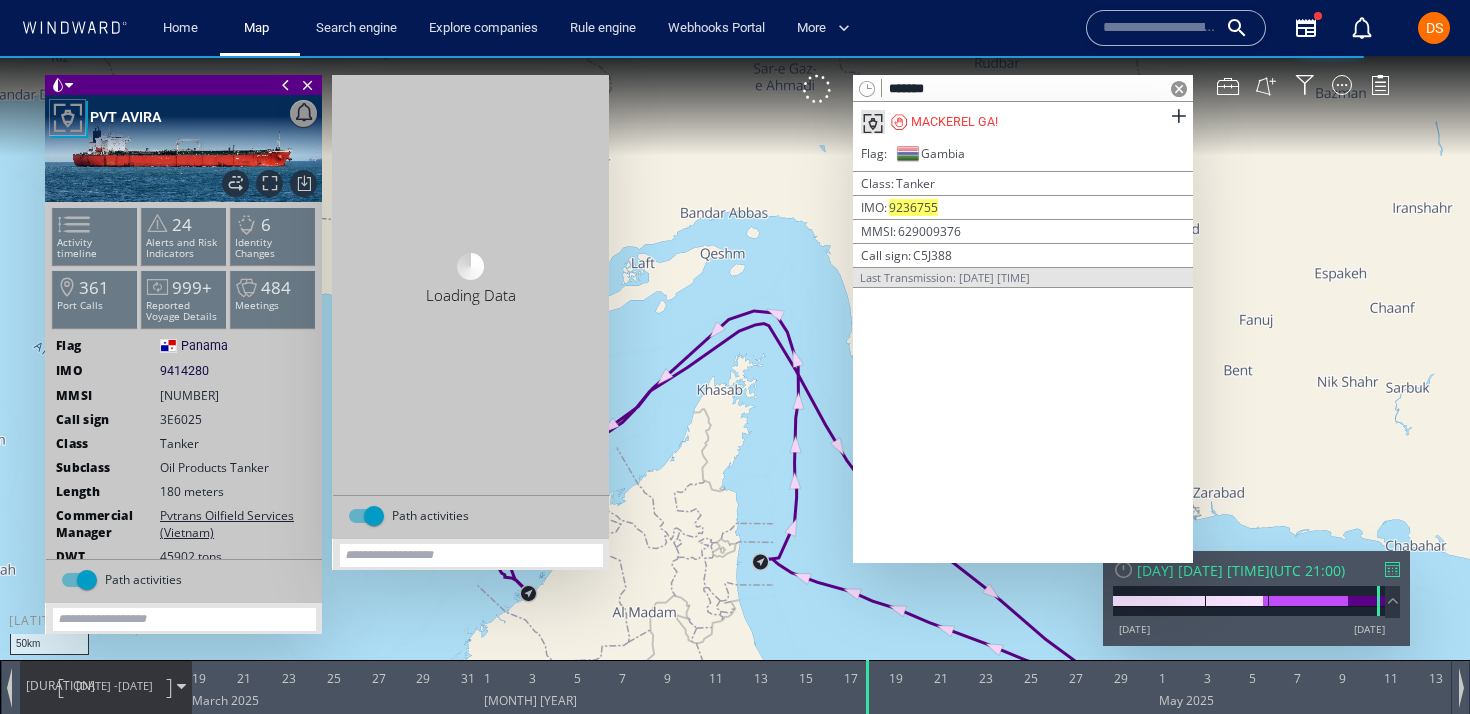click at bounding box center (1179, 89) 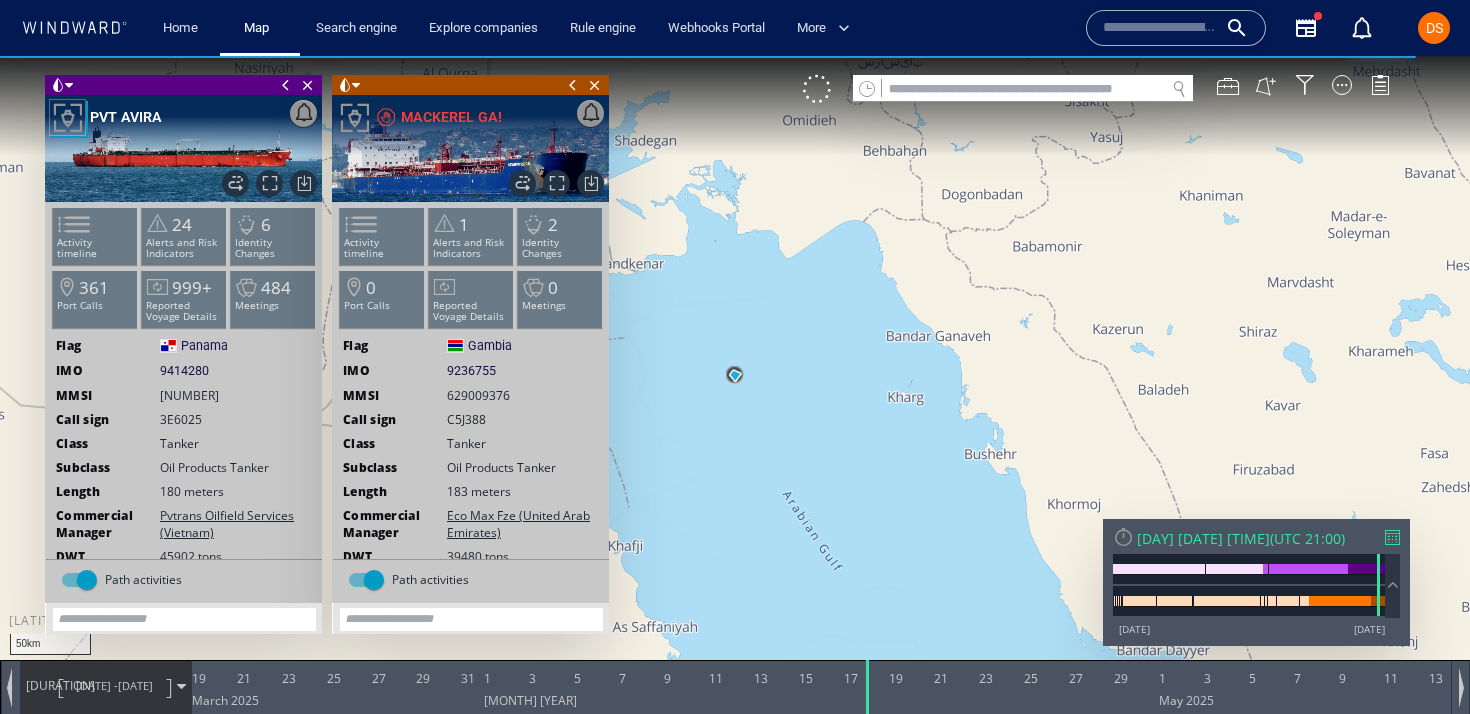 drag, startPoint x: 741, startPoint y: 446, endPoint x: 980, endPoint y: 377, distance: 248.76093 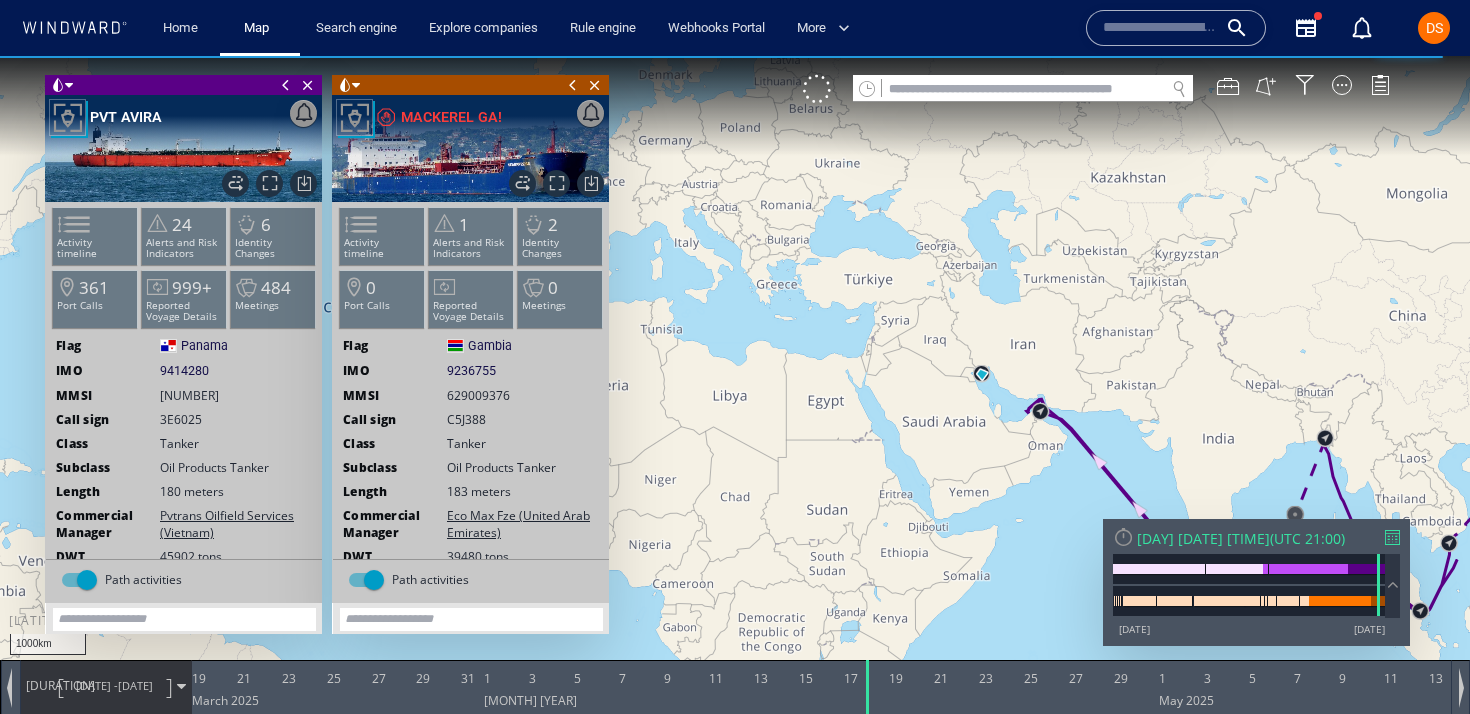 drag, startPoint x: 980, startPoint y: 377, endPoint x: 826, endPoint y: 373, distance: 154.05194 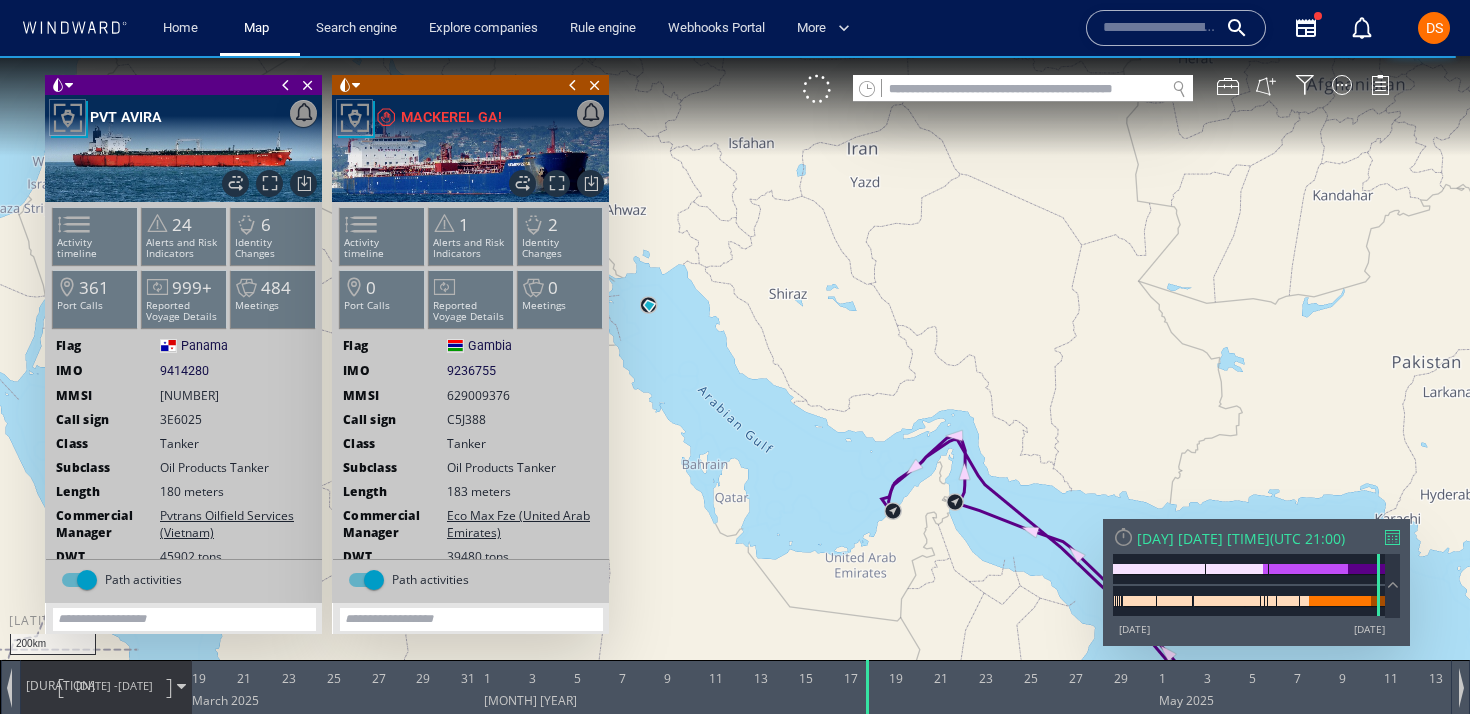 drag, startPoint x: 893, startPoint y: 475, endPoint x: 781, endPoint y: 475, distance: 112 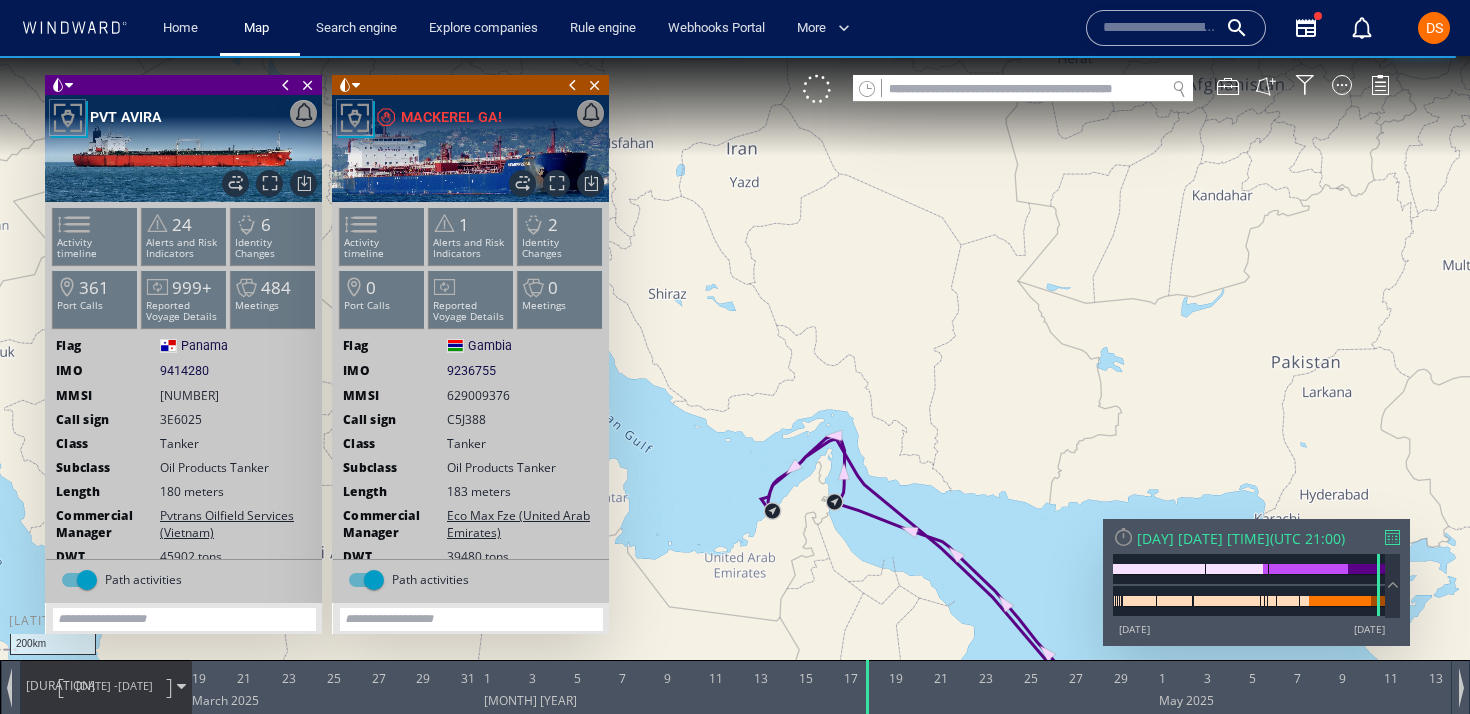 click at bounding box center [1123, 536] 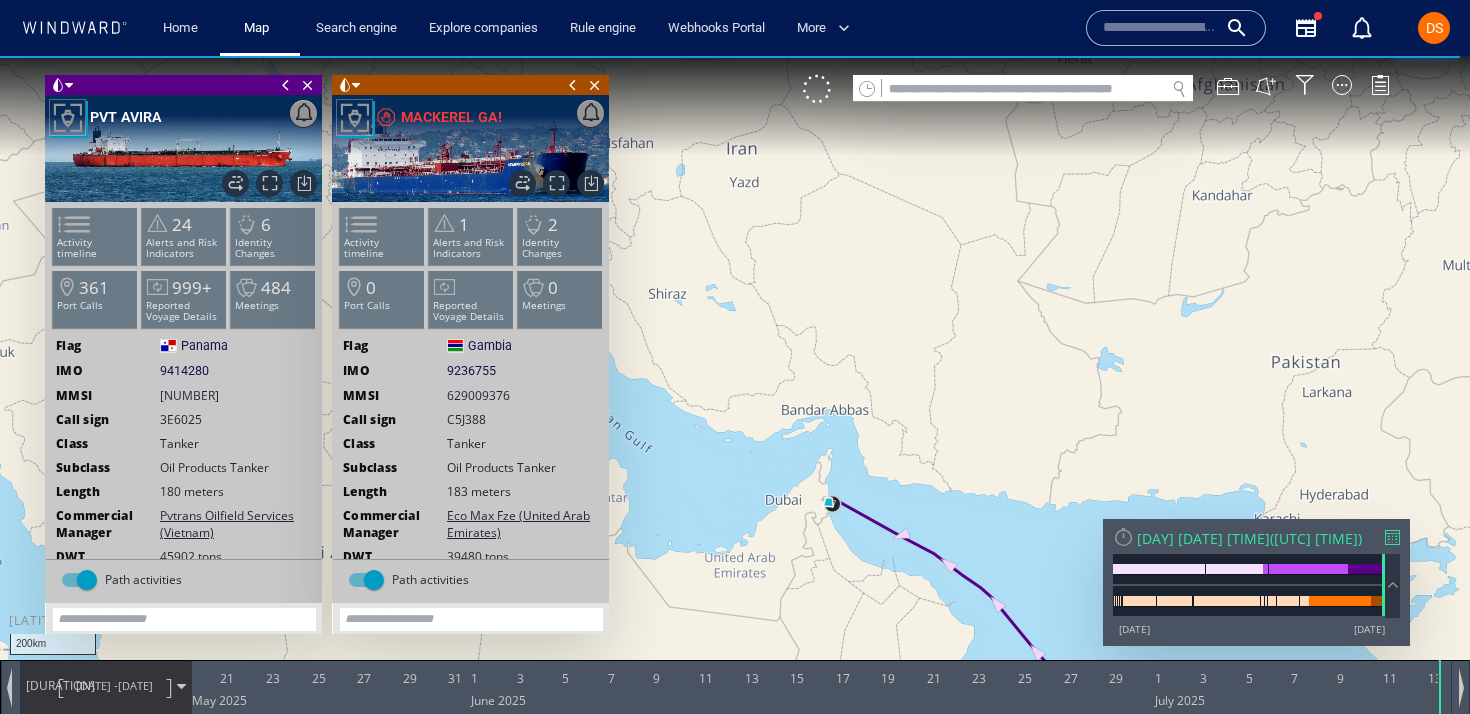 click on "[DATE]" at bounding box center [135, 685] 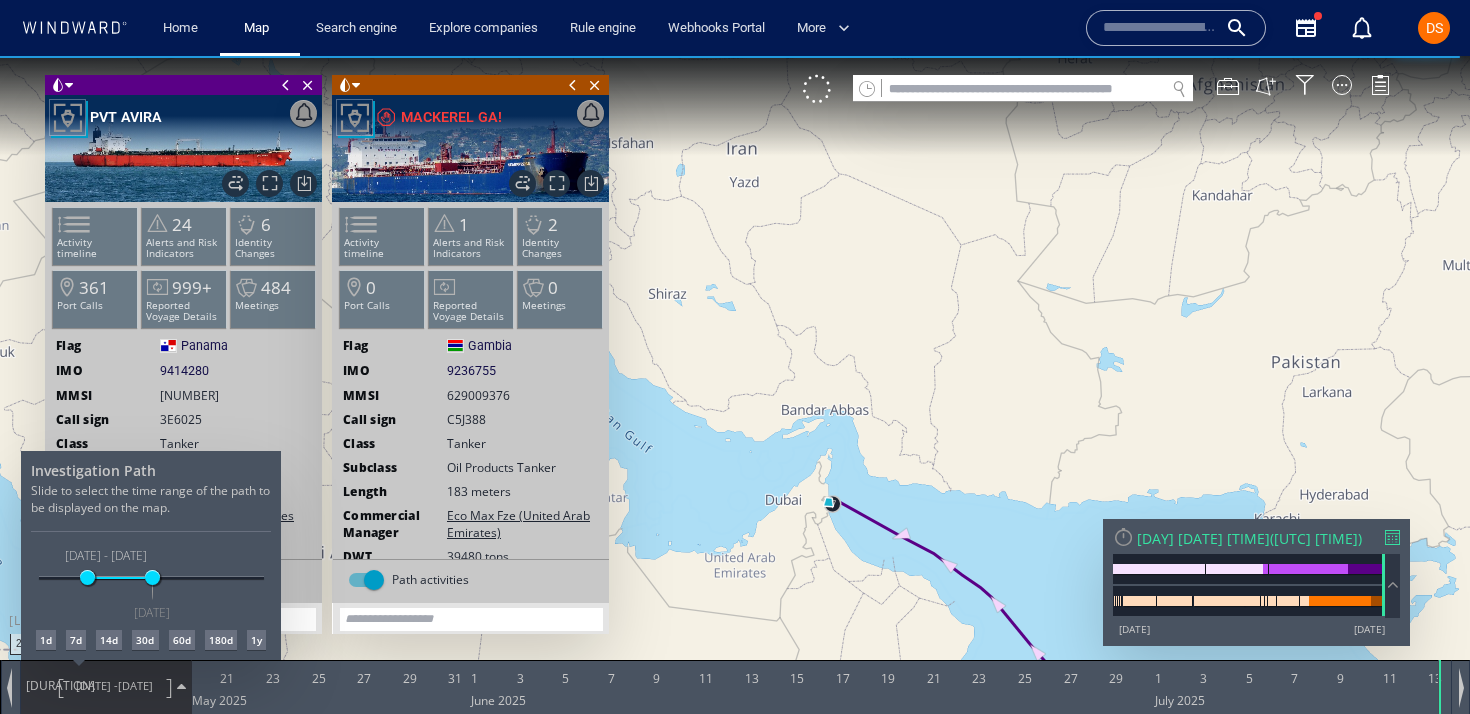 click on "180d" at bounding box center (221, 640) 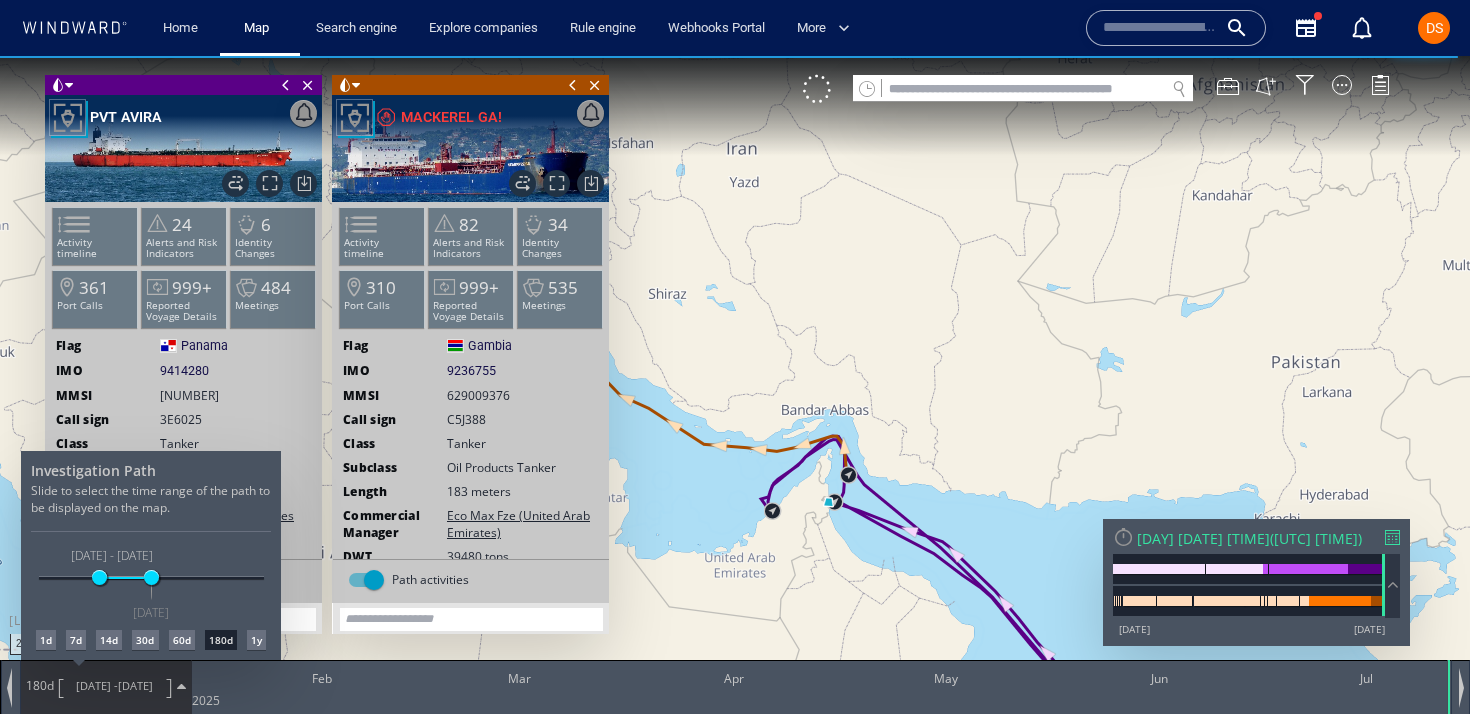 click at bounding box center (735, 385) 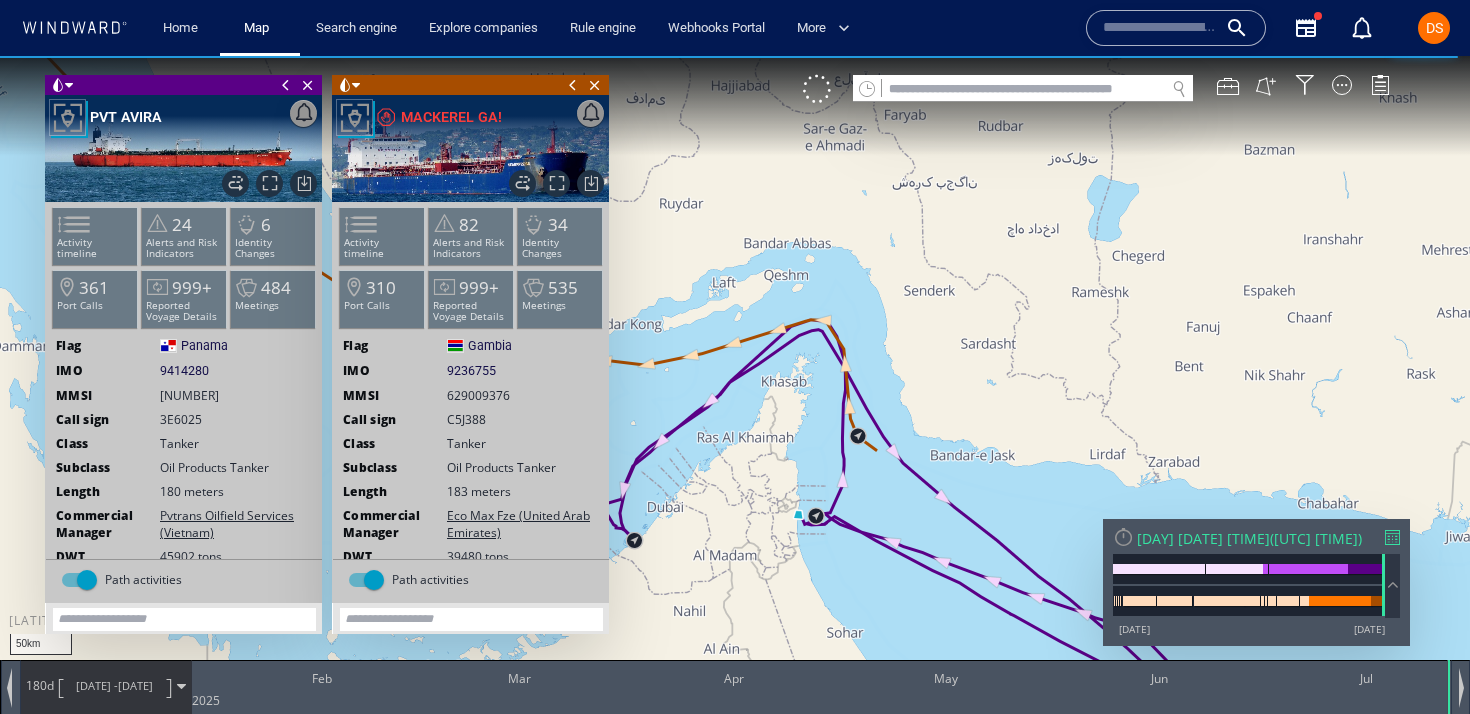click on "[DATE] -  [DATE]" at bounding box center [114, 686] 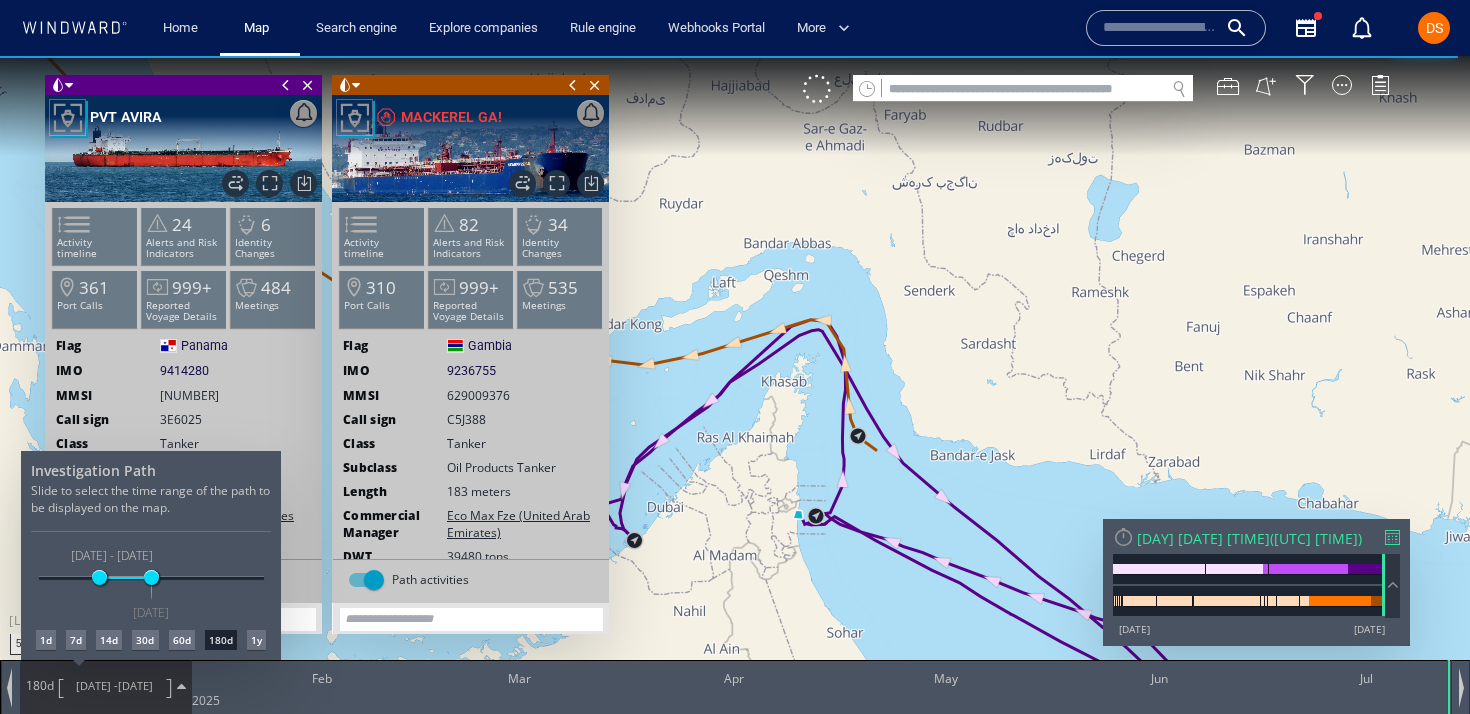 click on "30d" at bounding box center [145, 640] 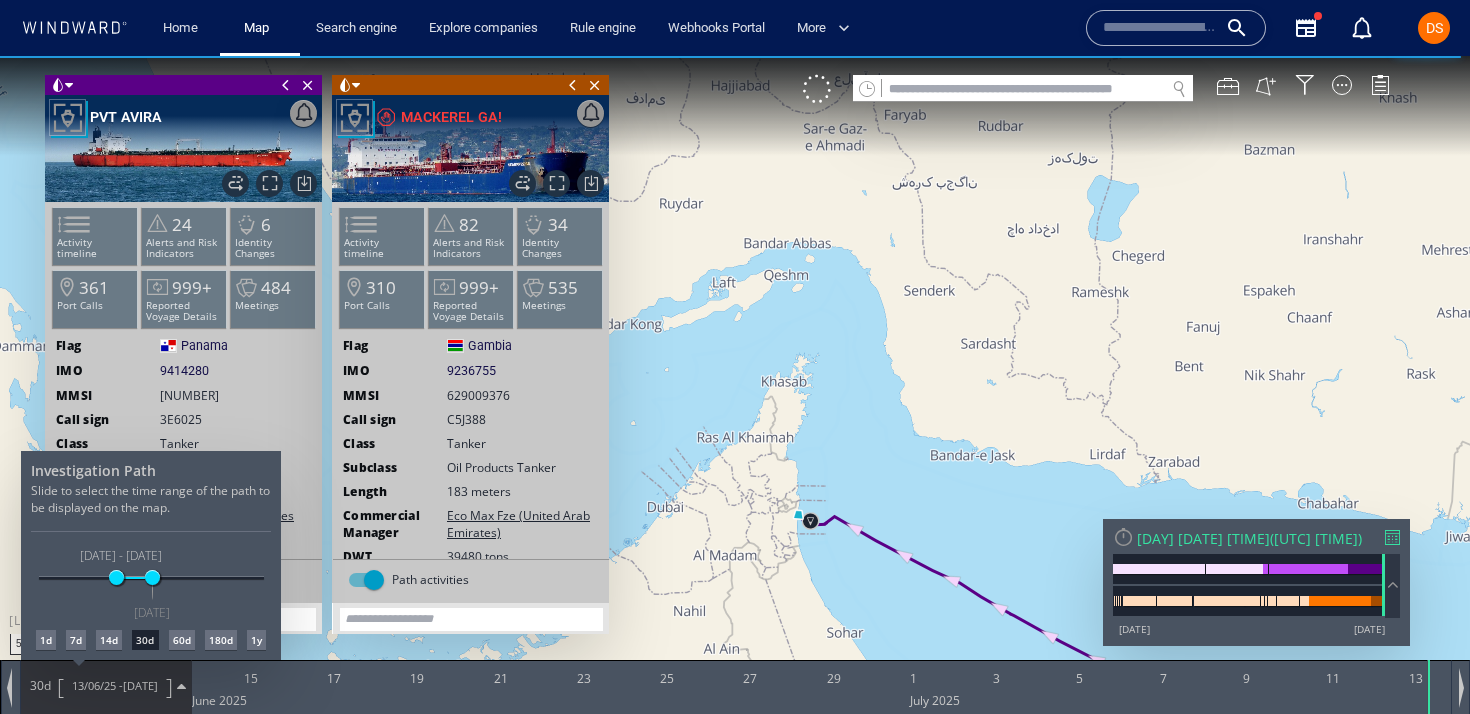 click at bounding box center (735, 385) 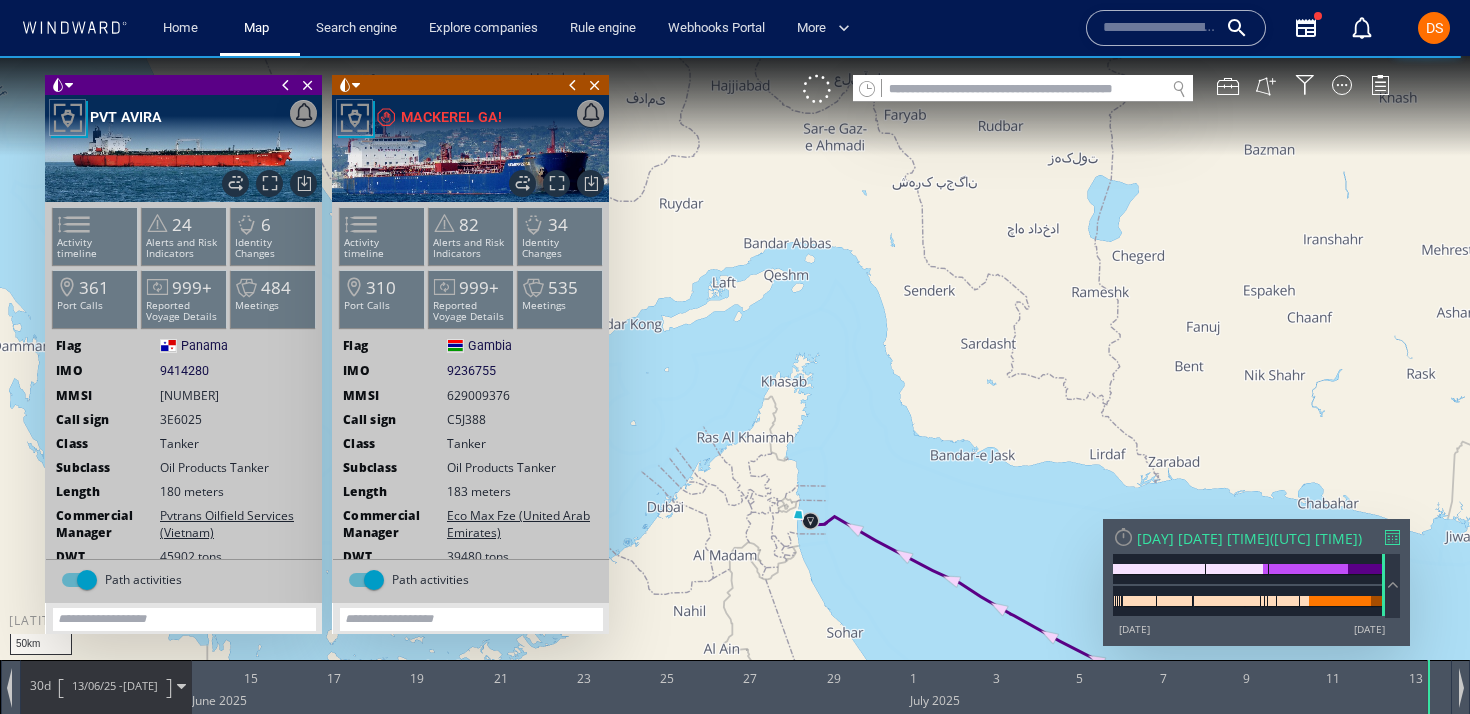 click at bounding box center (1392, 537) 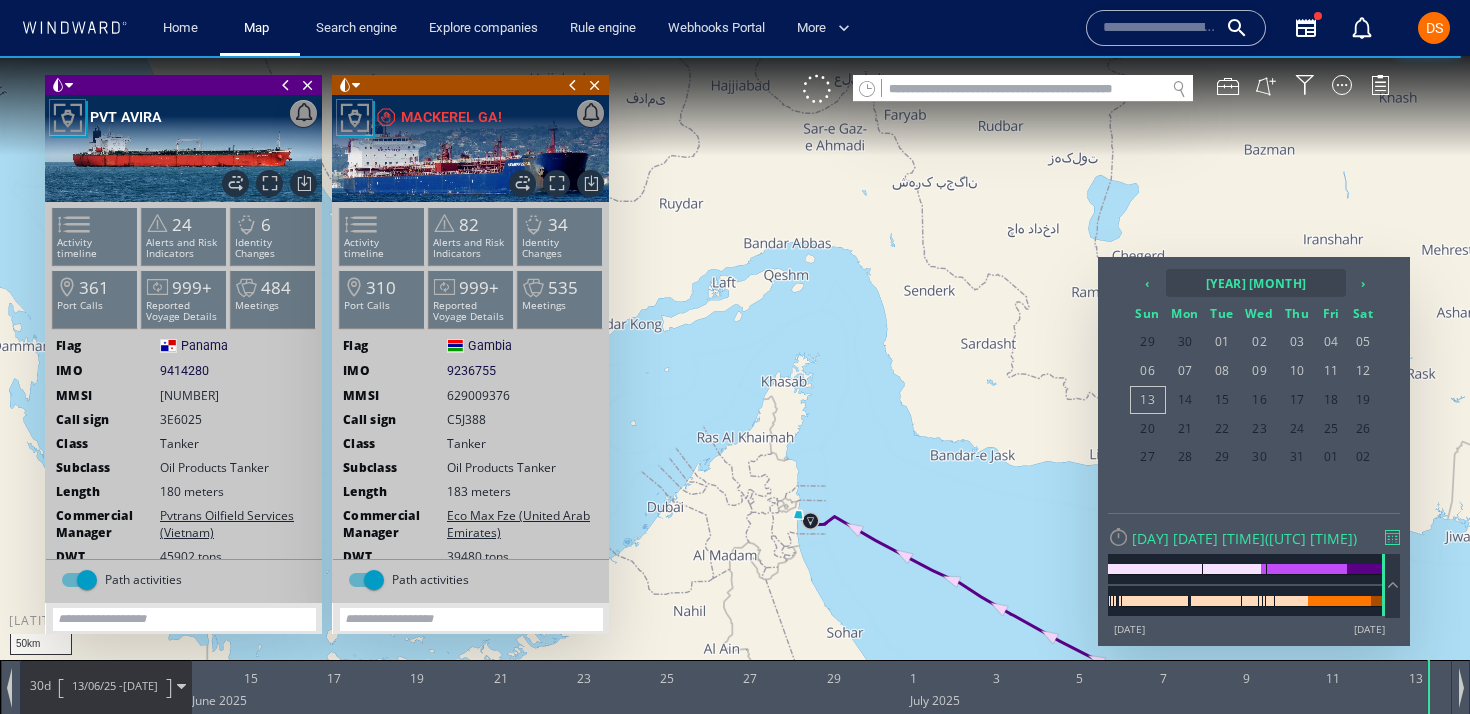 click on "[YEAR] [MONTH]" at bounding box center (1256, 283) 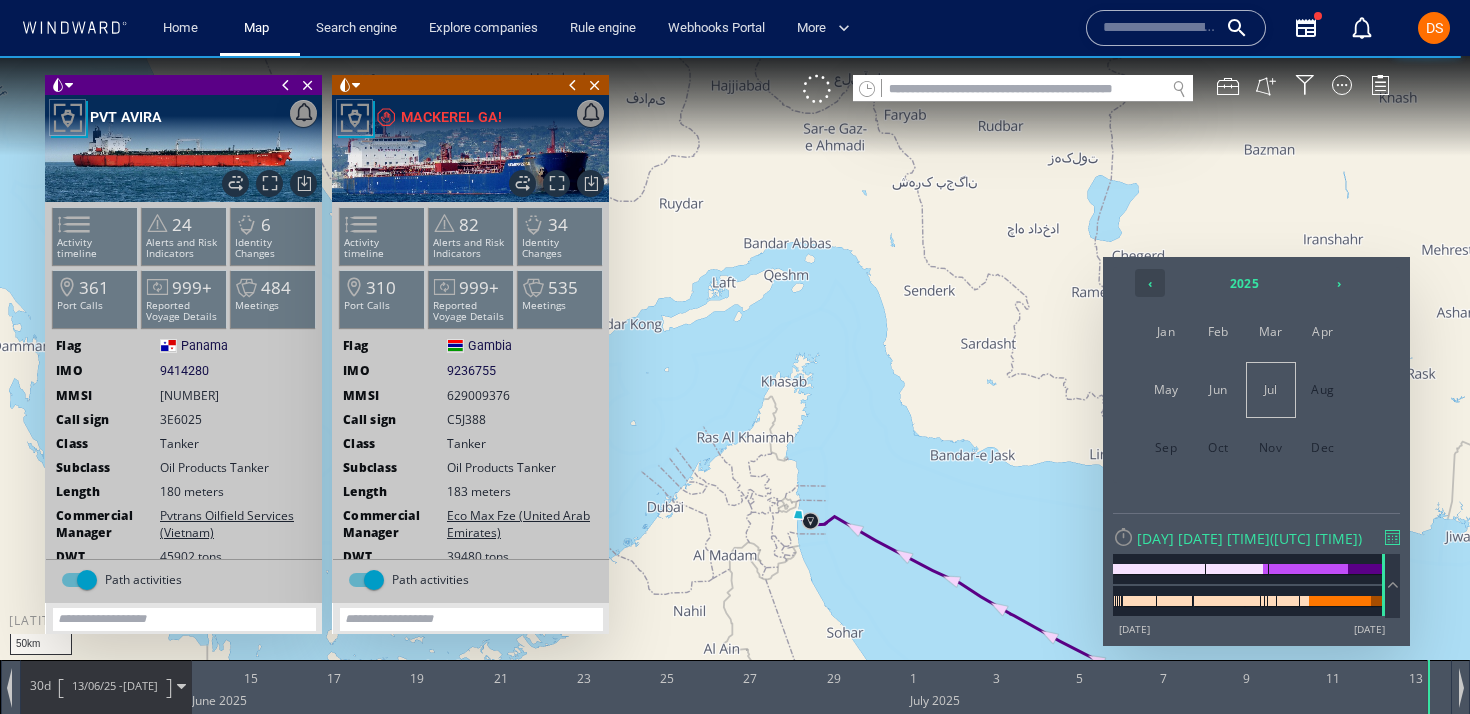 click on "‹" at bounding box center [1150, 283] 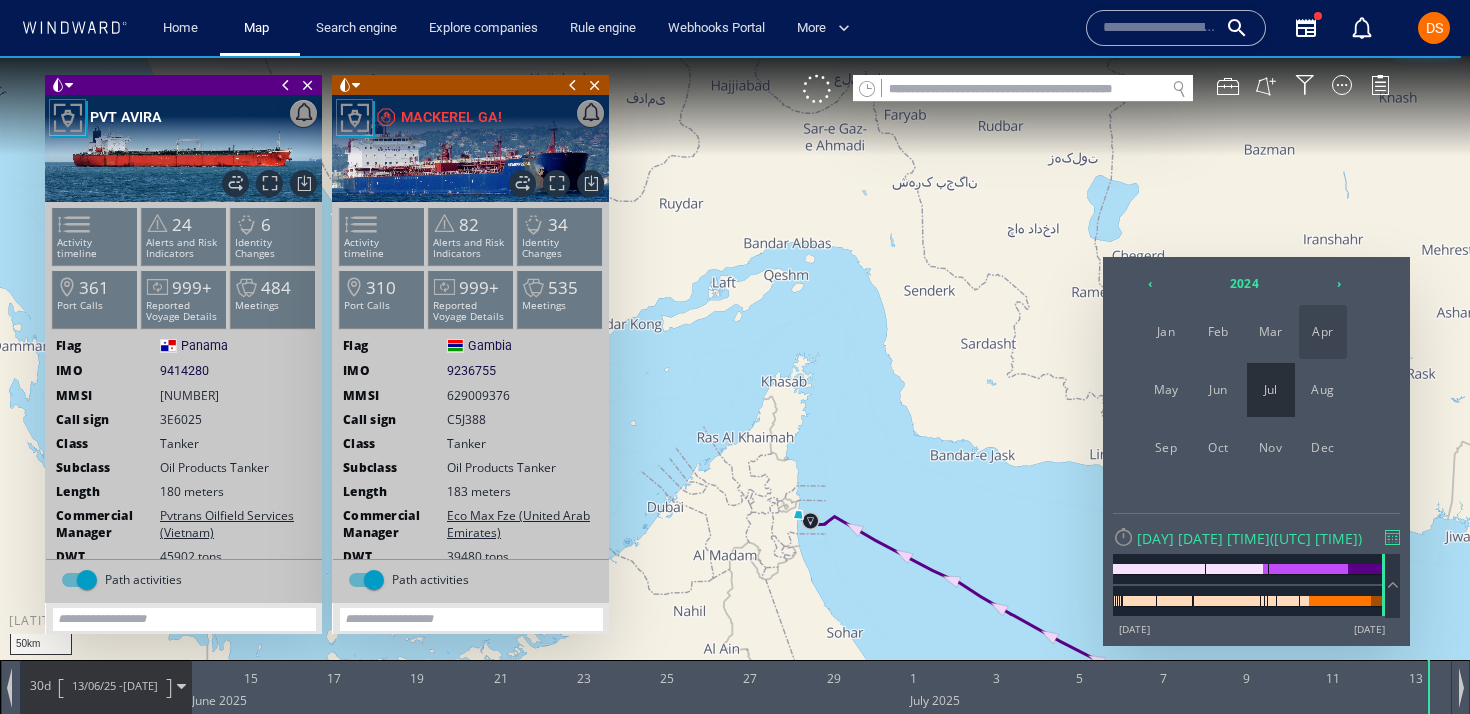 click on "Apr" at bounding box center [1323, 332] 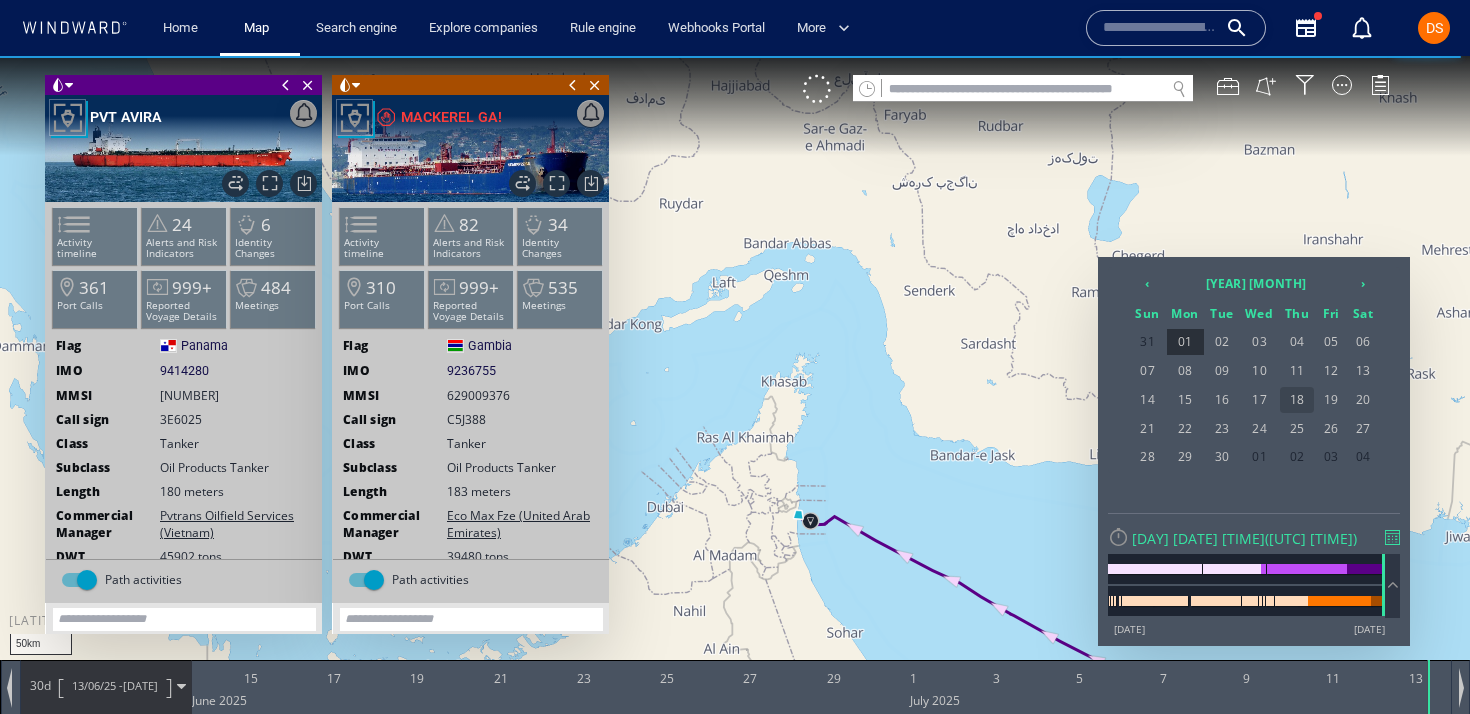 click on "18" at bounding box center [1297, 400] 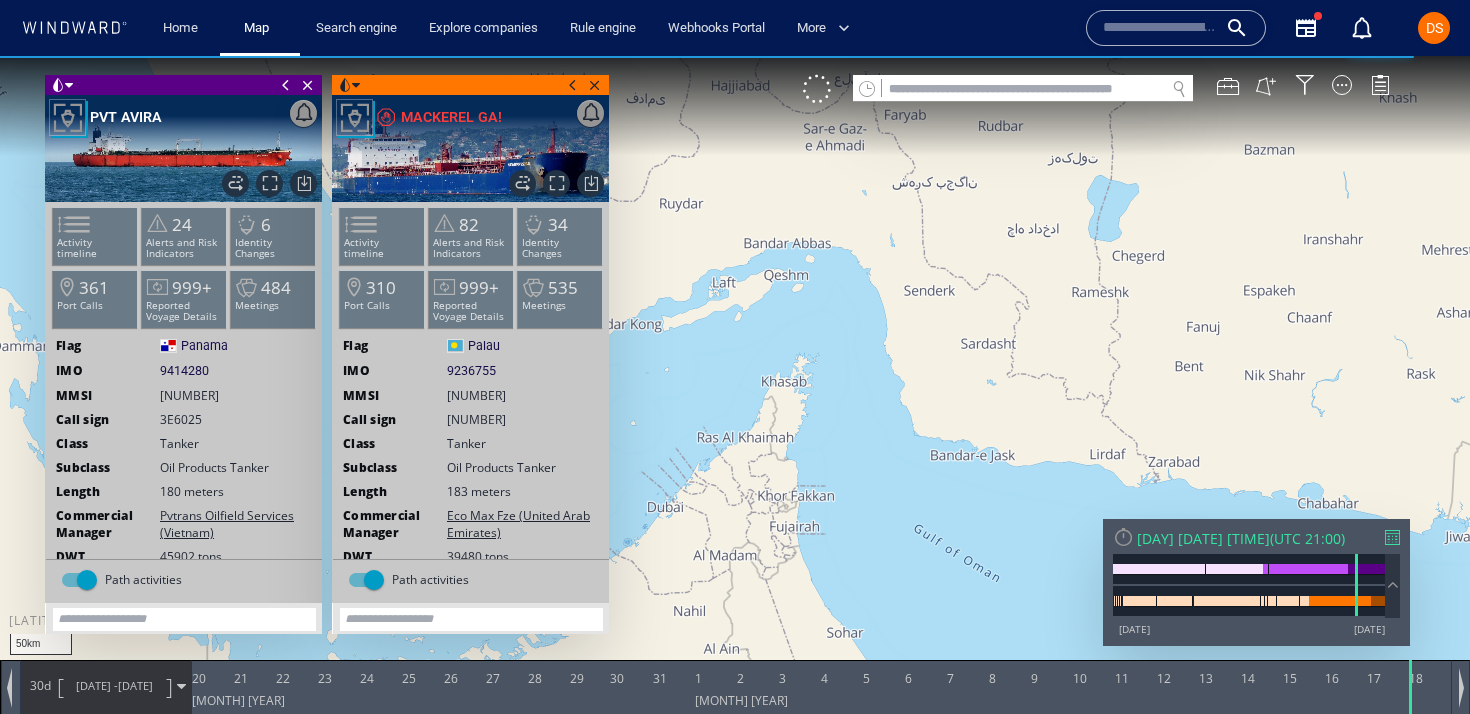 click at bounding box center (735, 375) 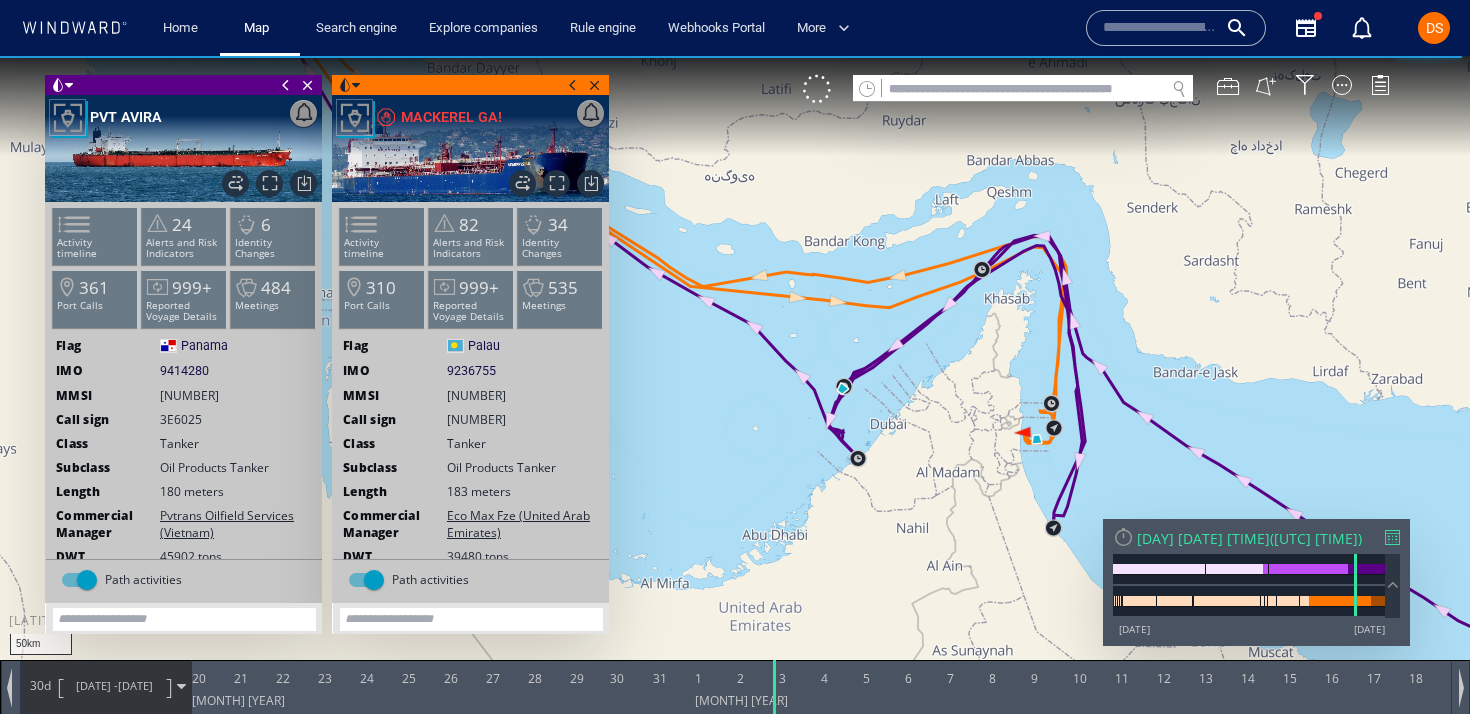 drag, startPoint x: 758, startPoint y: 598, endPoint x: 981, endPoint y: 514, distance: 238.29604 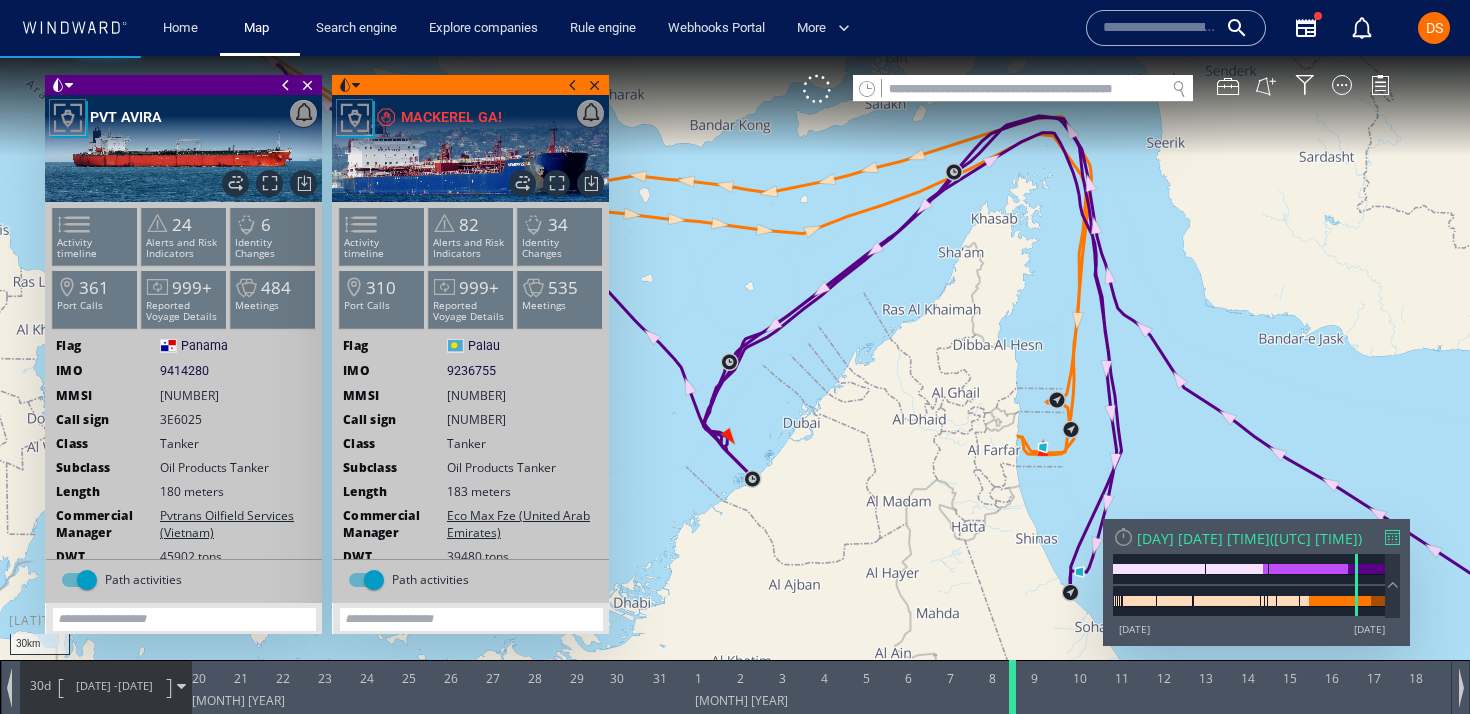 drag, startPoint x: 777, startPoint y: 681, endPoint x: 1001, endPoint y: 685, distance: 224.0357 